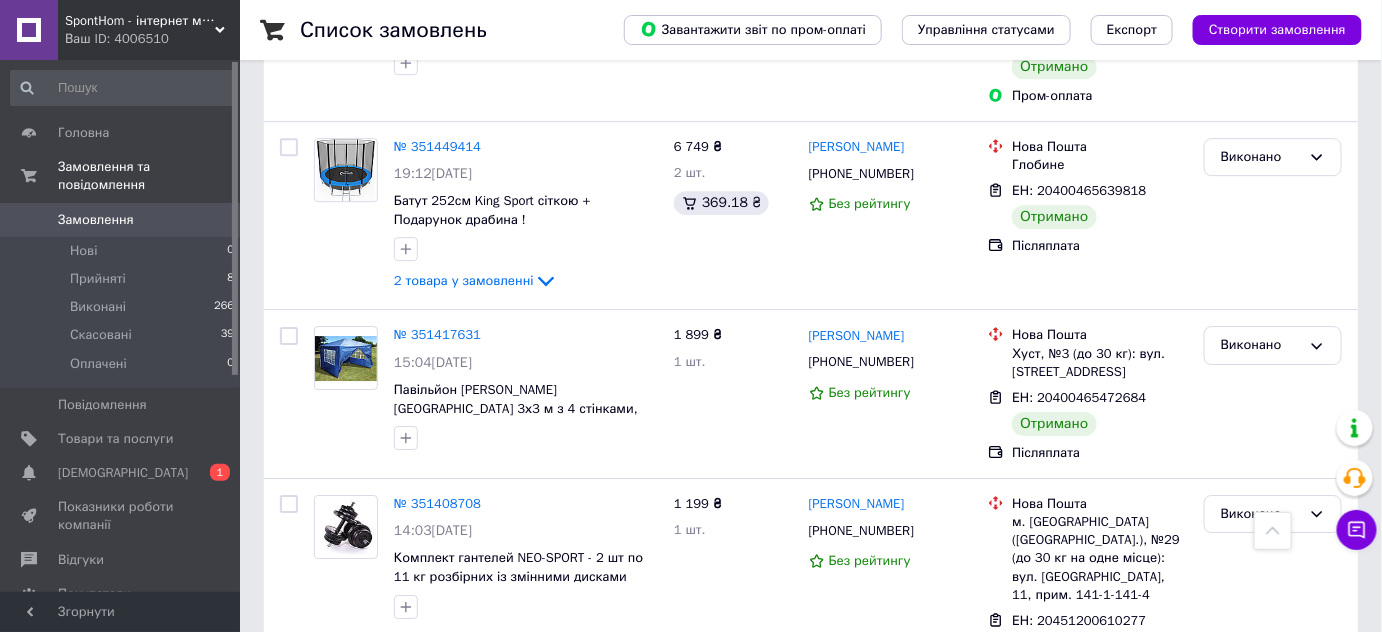scroll, scrollTop: 2090, scrollLeft: 0, axis: vertical 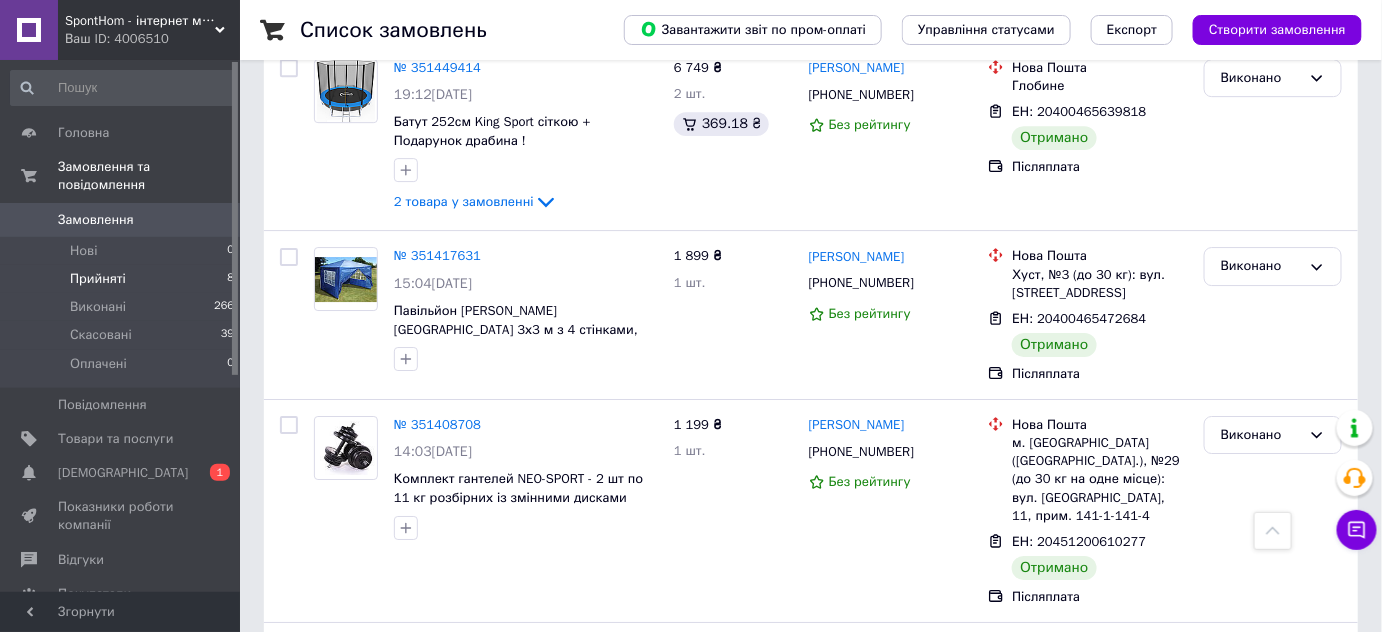 click on "Прийняті" at bounding box center [98, 279] 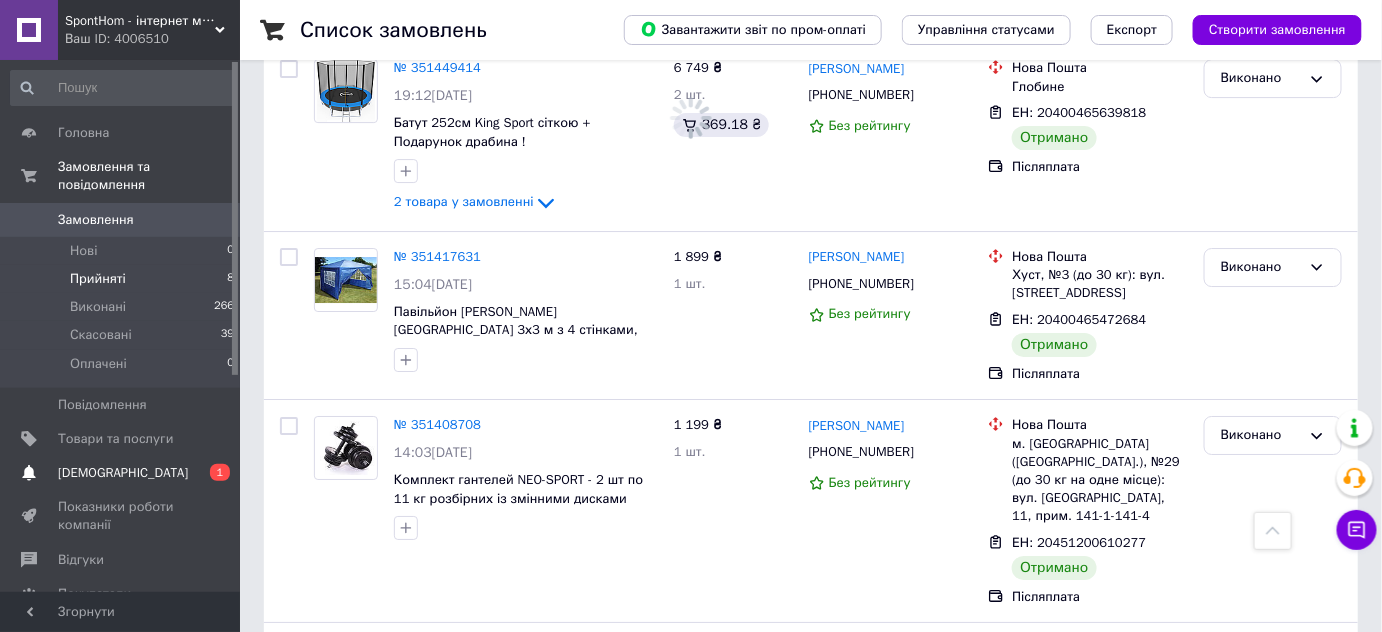 scroll, scrollTop: 0, scrollLeft: 0, axis: both 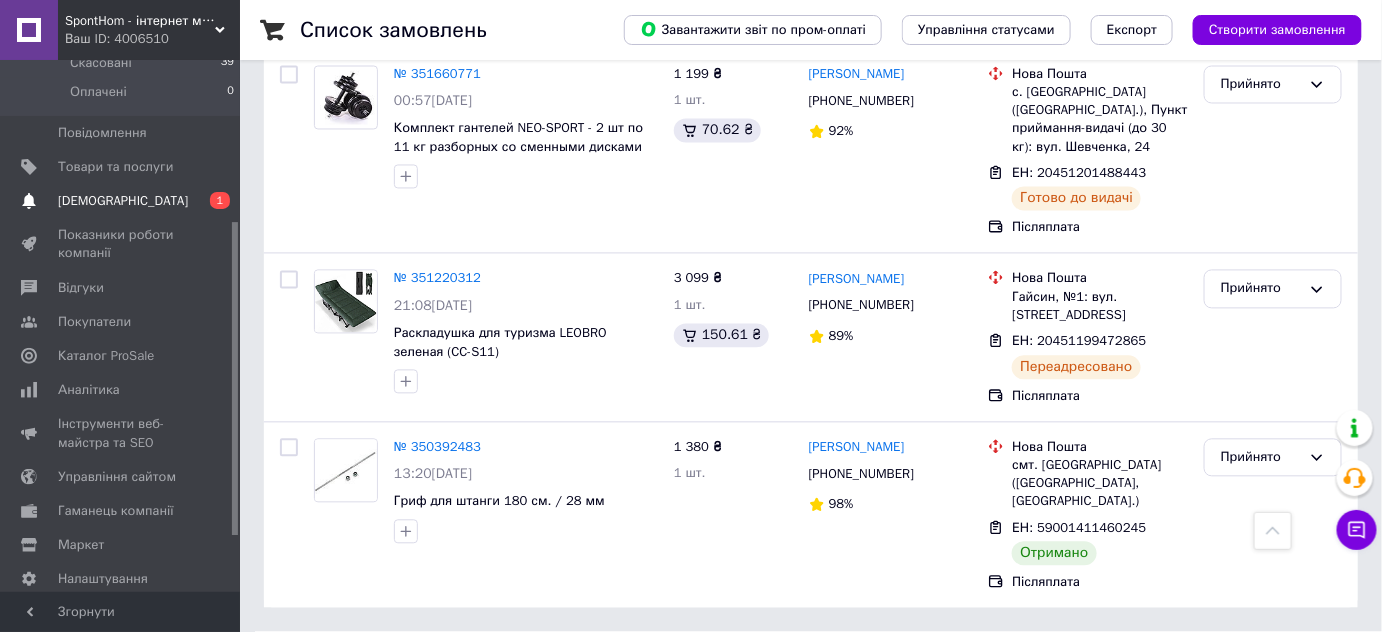 click on "[DEMOGRAPHIC_DATA]" at bounding box center (123, 201) 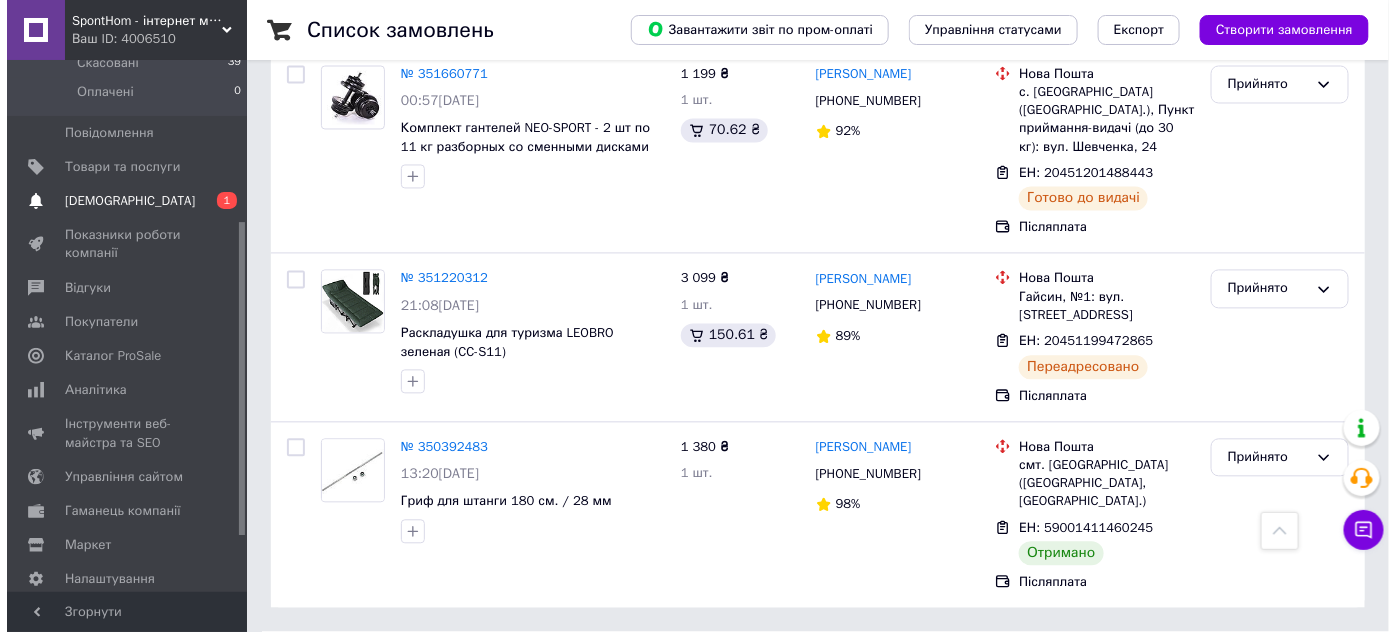 scroll, scrollTop: 0, scrollLeft: 0, axis: both 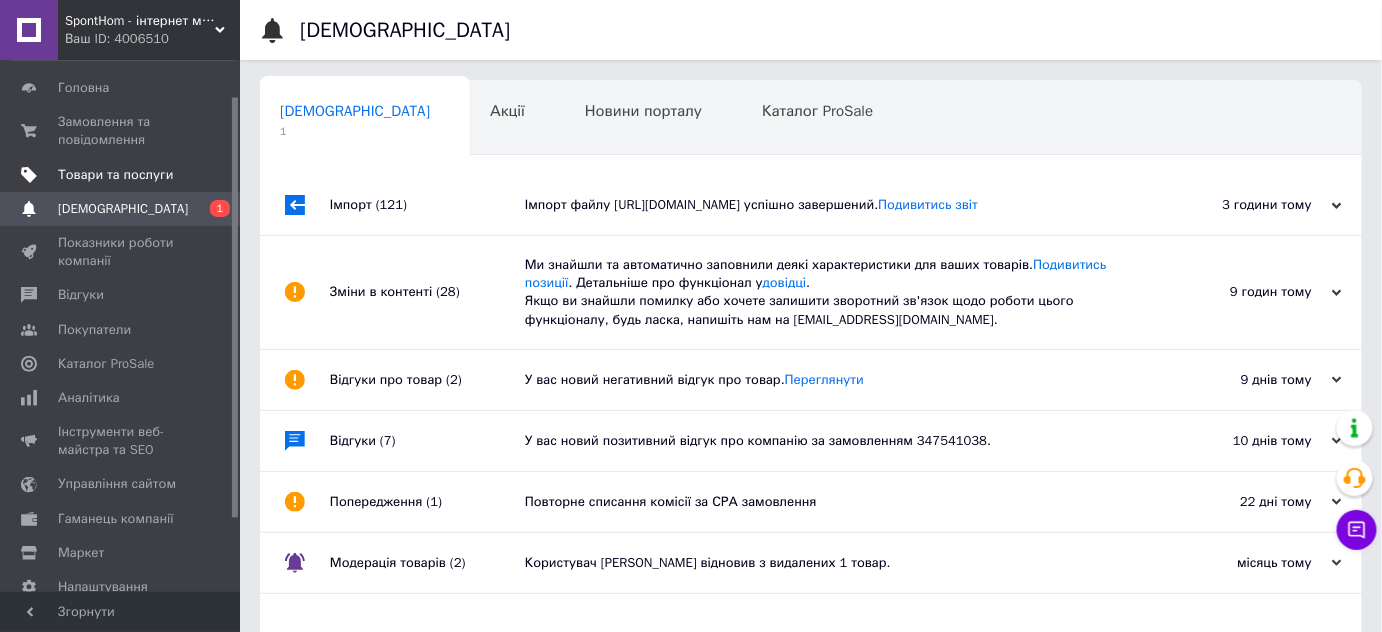 click on "Товари та послуги" at bounding box center (115, 175) 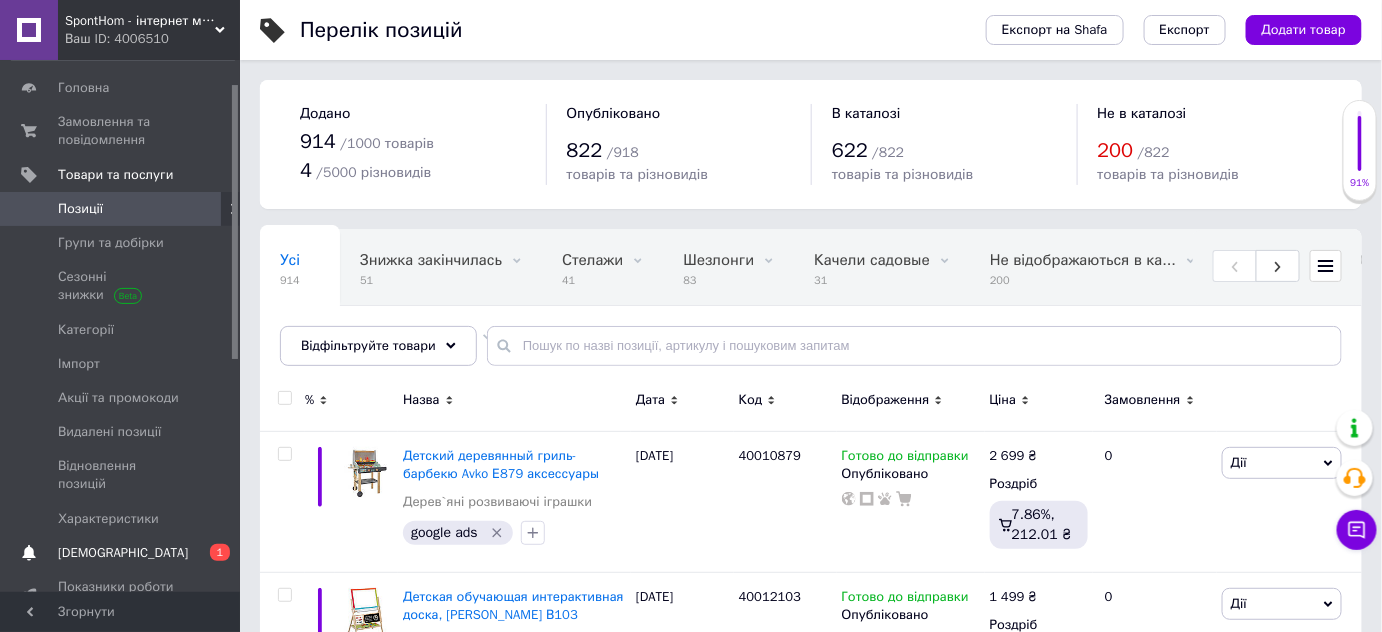click on "[DEMOGRAPHIC_DATA]" at bounding box center [123, 553] 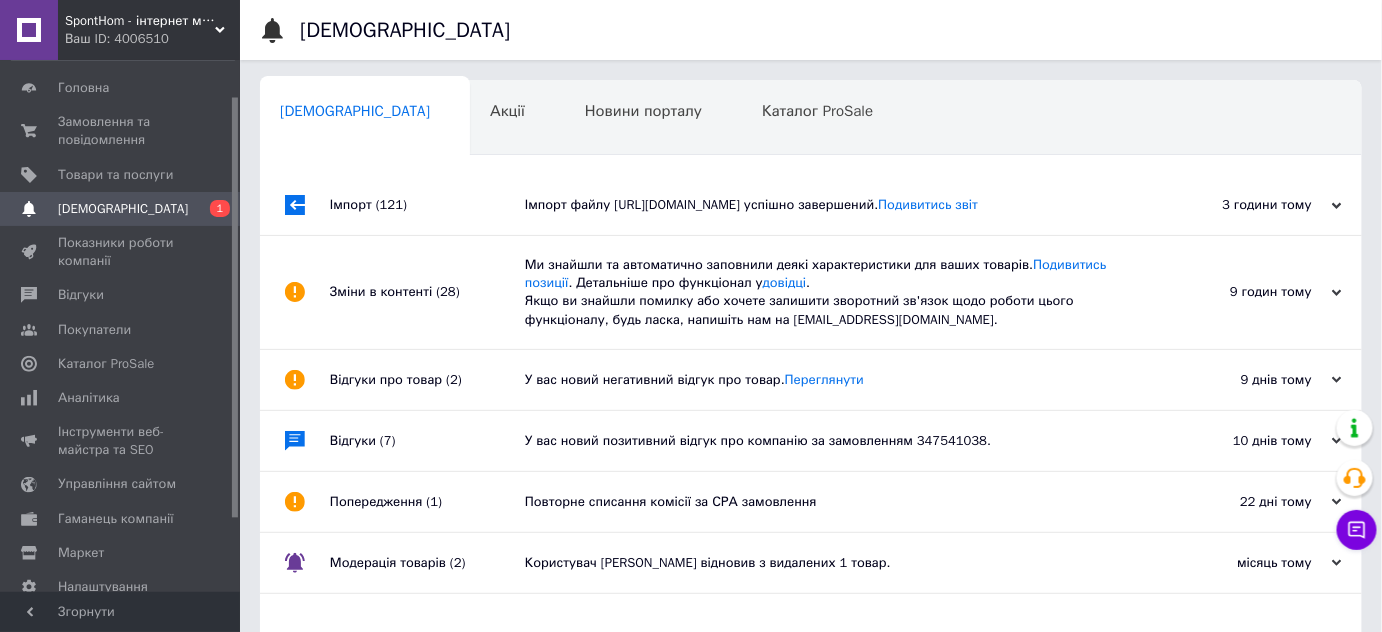 click on "Імпорт файлу [URL][DOMAIN_NAME] успішно завершений.  Подивитись звіт" at bounding box center (833, 205) 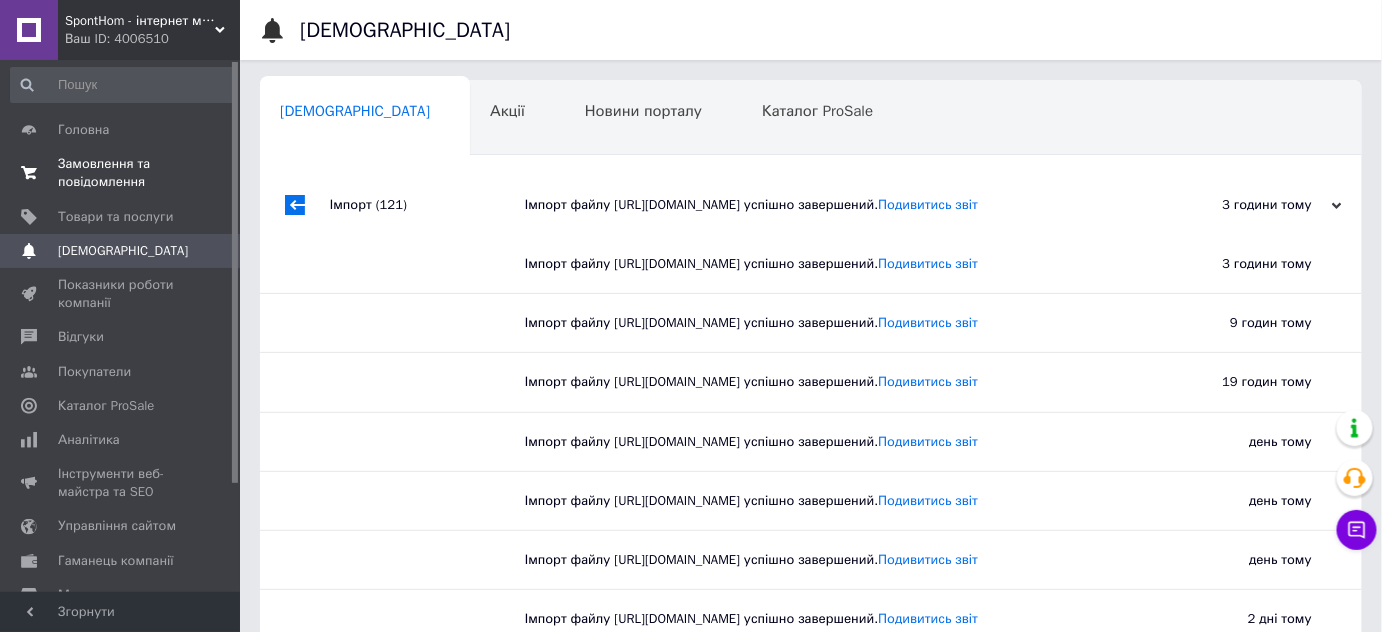 scroll, scrollTop: 0, scrollLeft: 0, axis: both 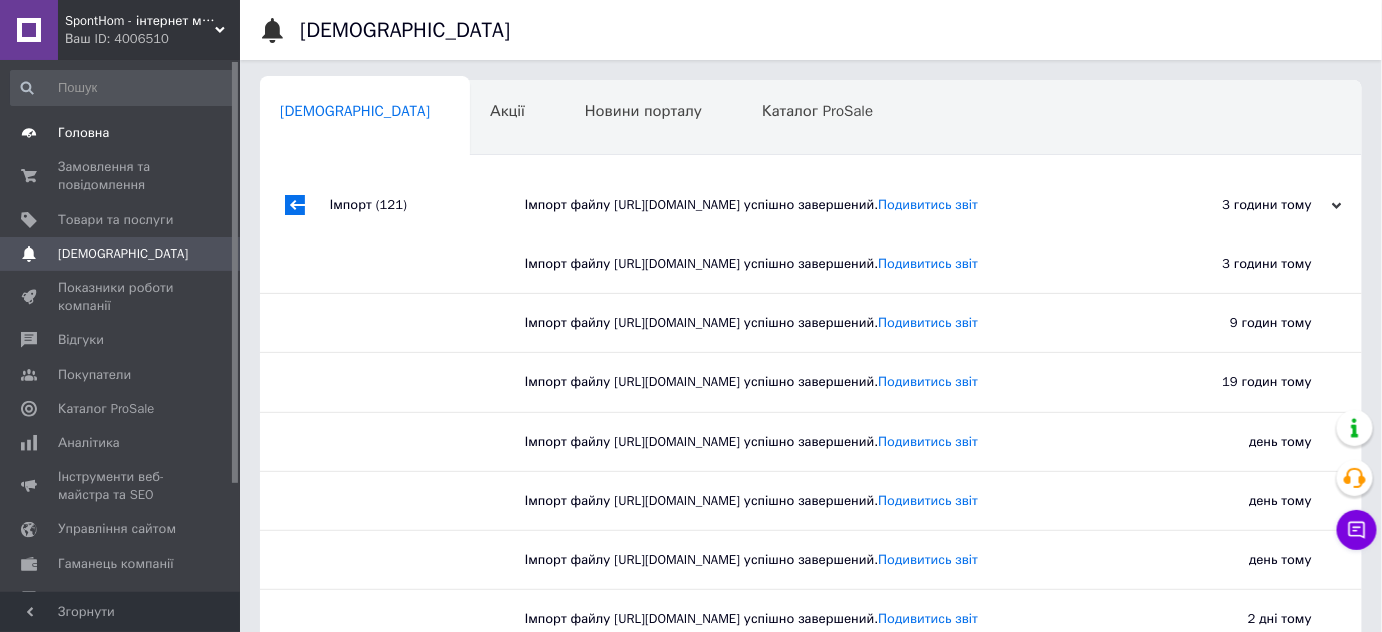 click on "Головна" at bounding box center (83, 133) 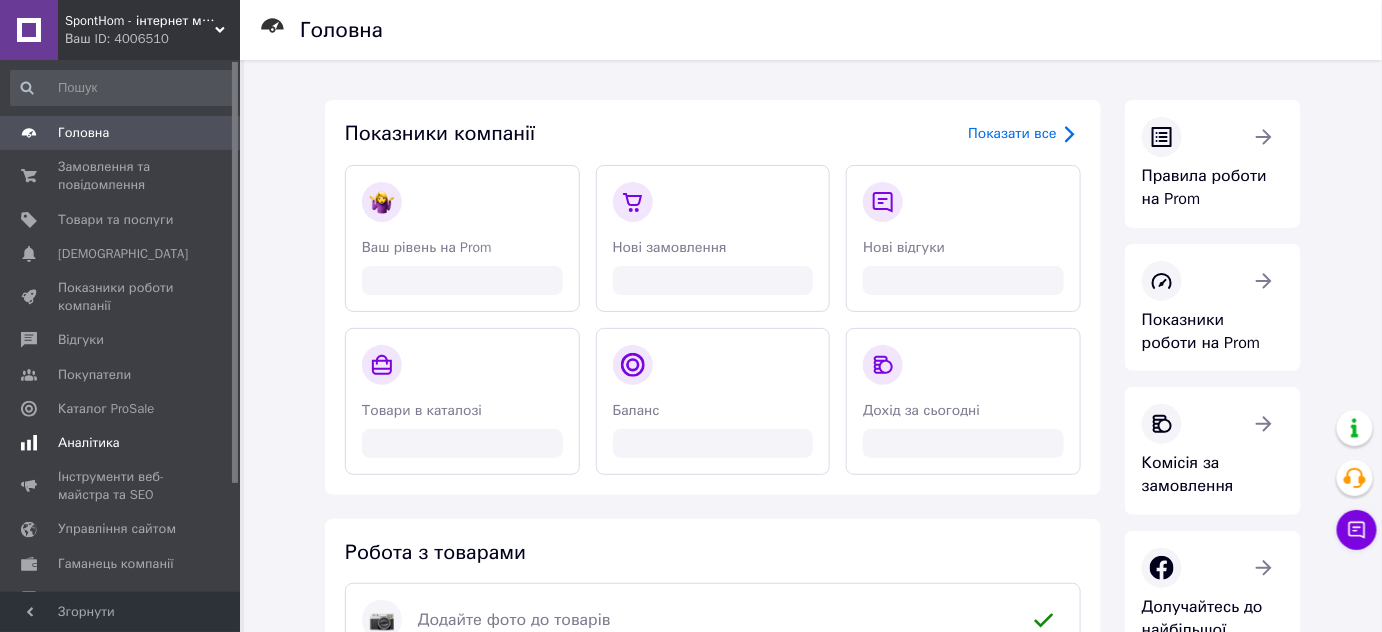 click on "Аналітика" at bounding box center [89, 443] 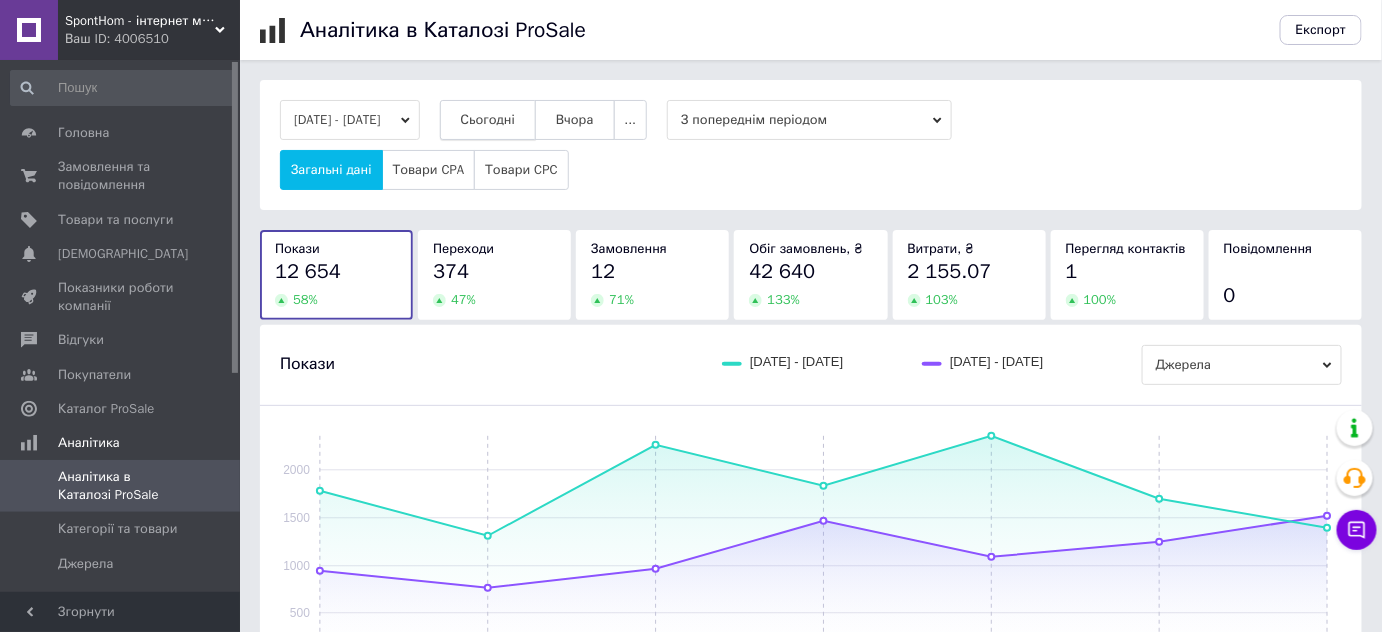 click on "Сьогодні" at bounding box center [488, 120] 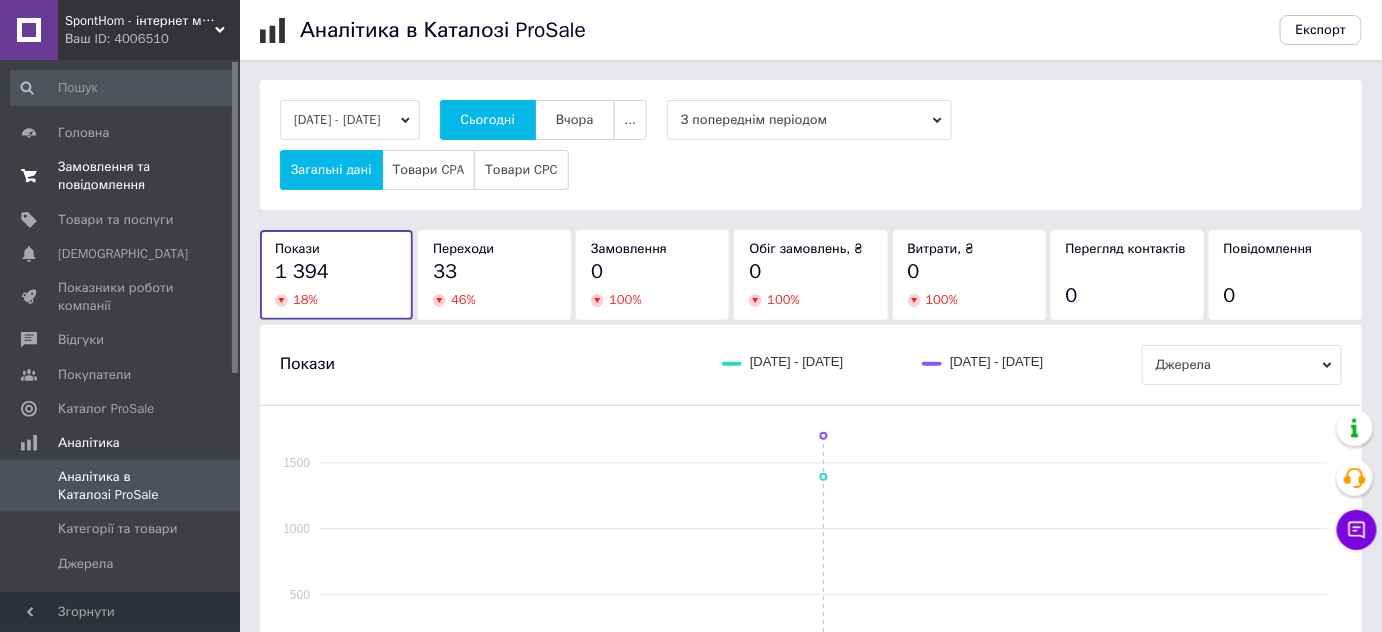 click on "Замовлення та повідомлення" at bounding box center (121, 176) 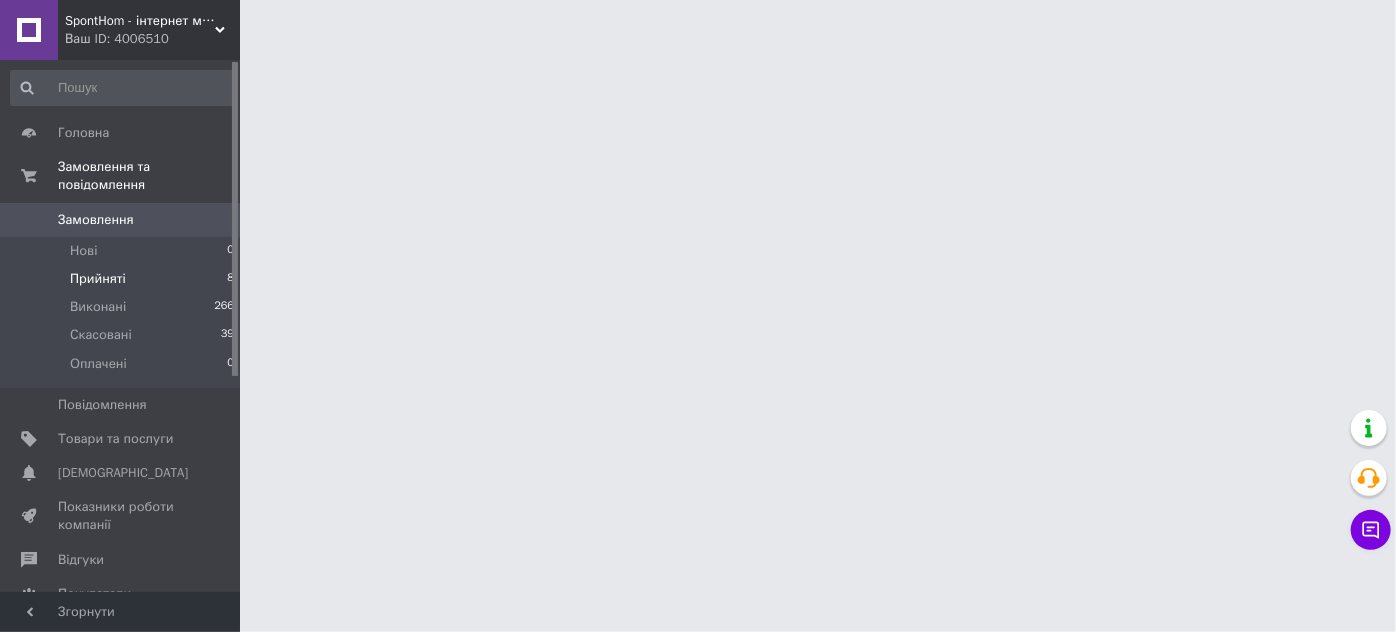 click on "Прийняті 8" at bounding box center (123, 279) 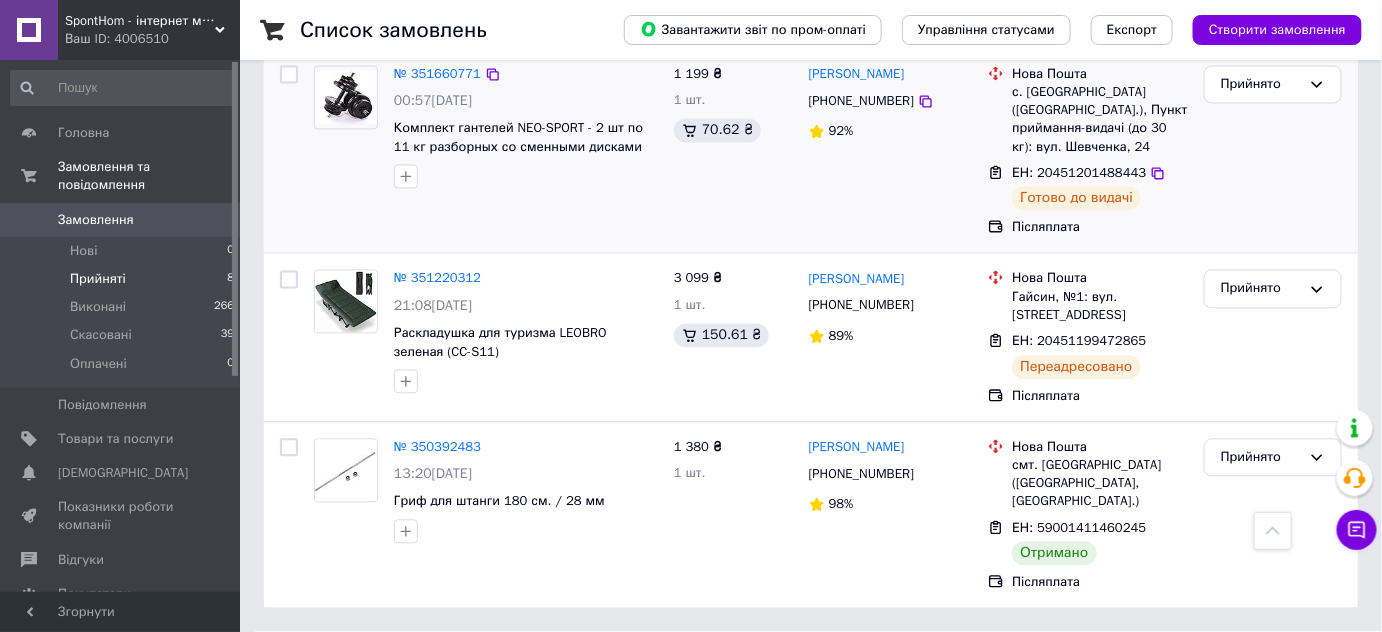 scroll, scrollTop: 1290, scrollLeft: 0, axis: vertical 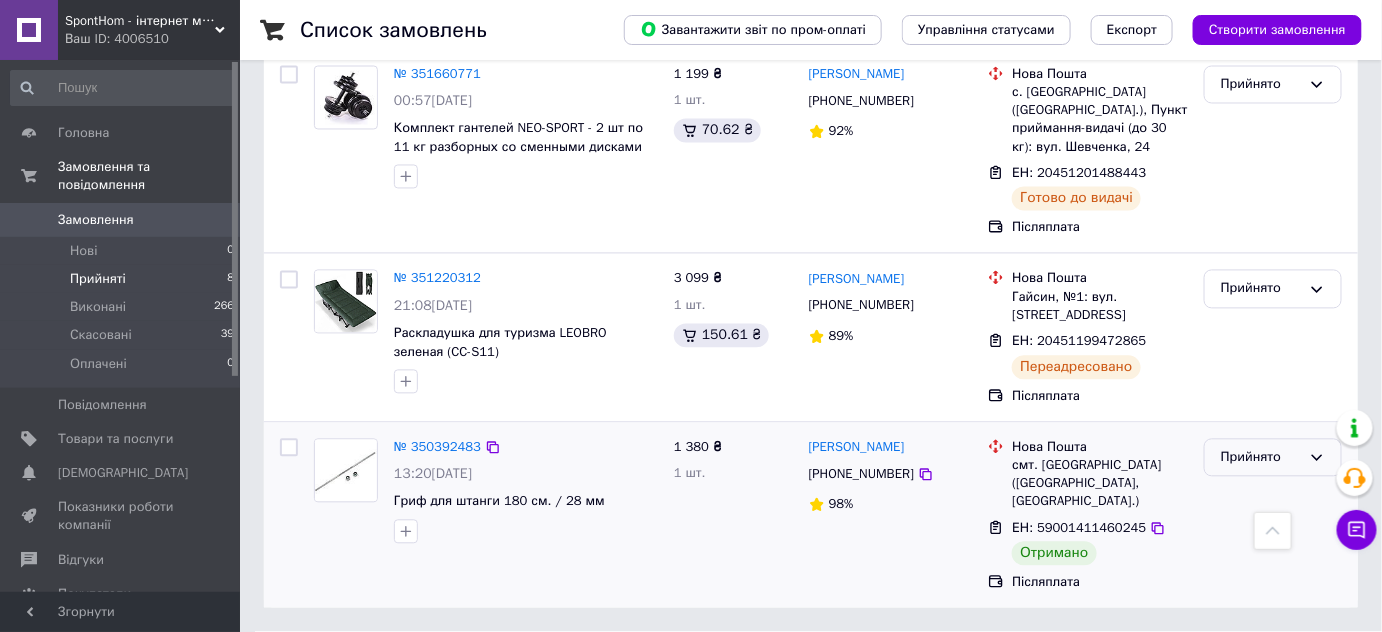 click on "Прийнято" at bounding box center (1261, 458) 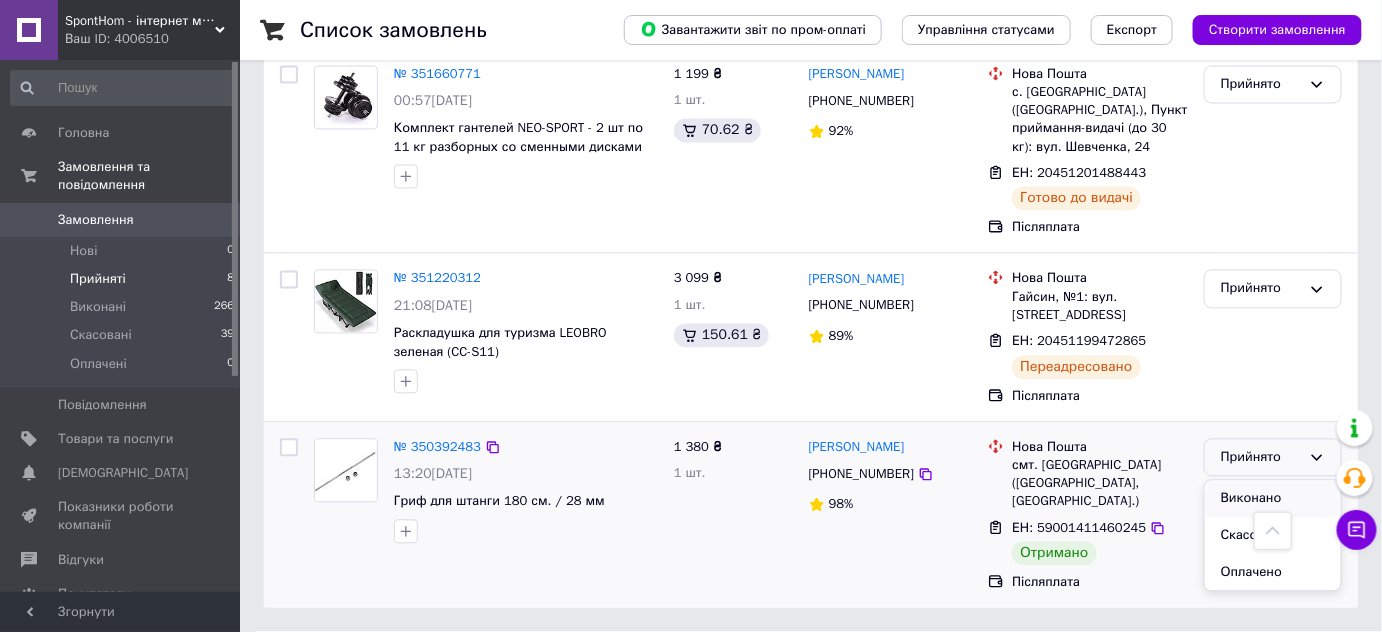 click on "Виконано" at bounding box center (1273, 499) 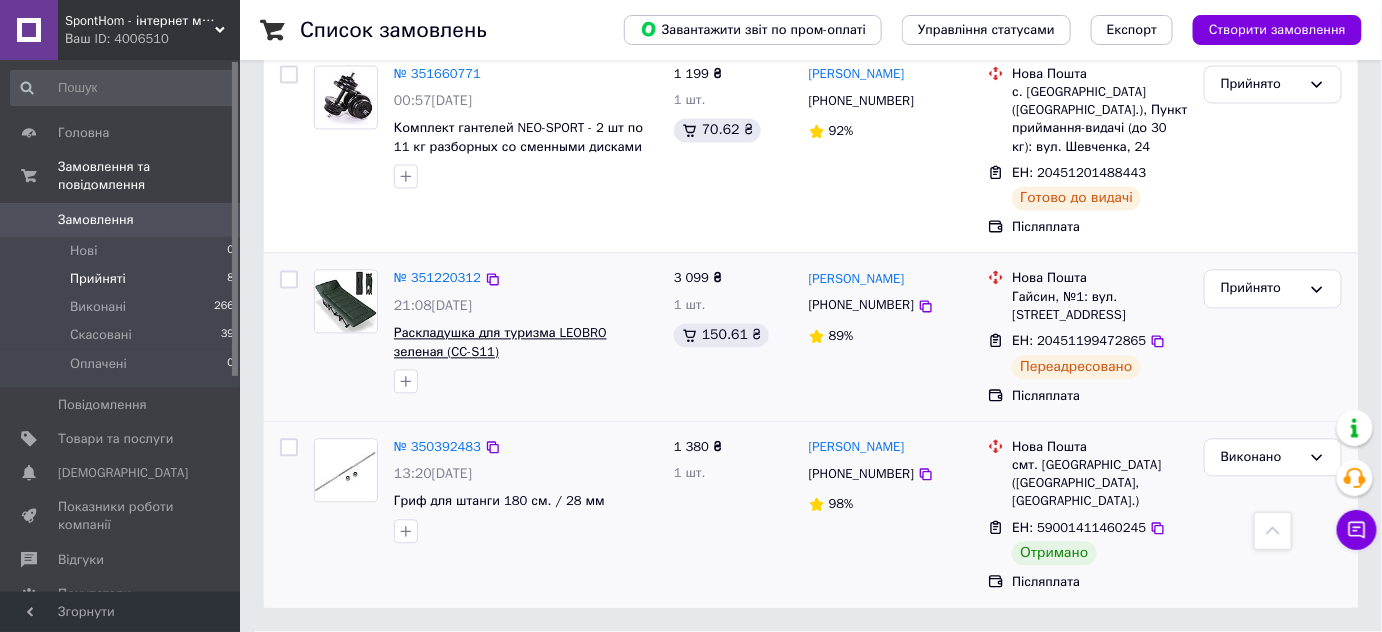 scroll, scrollTop: 1290, scrollLeft: 0, axis: vertical 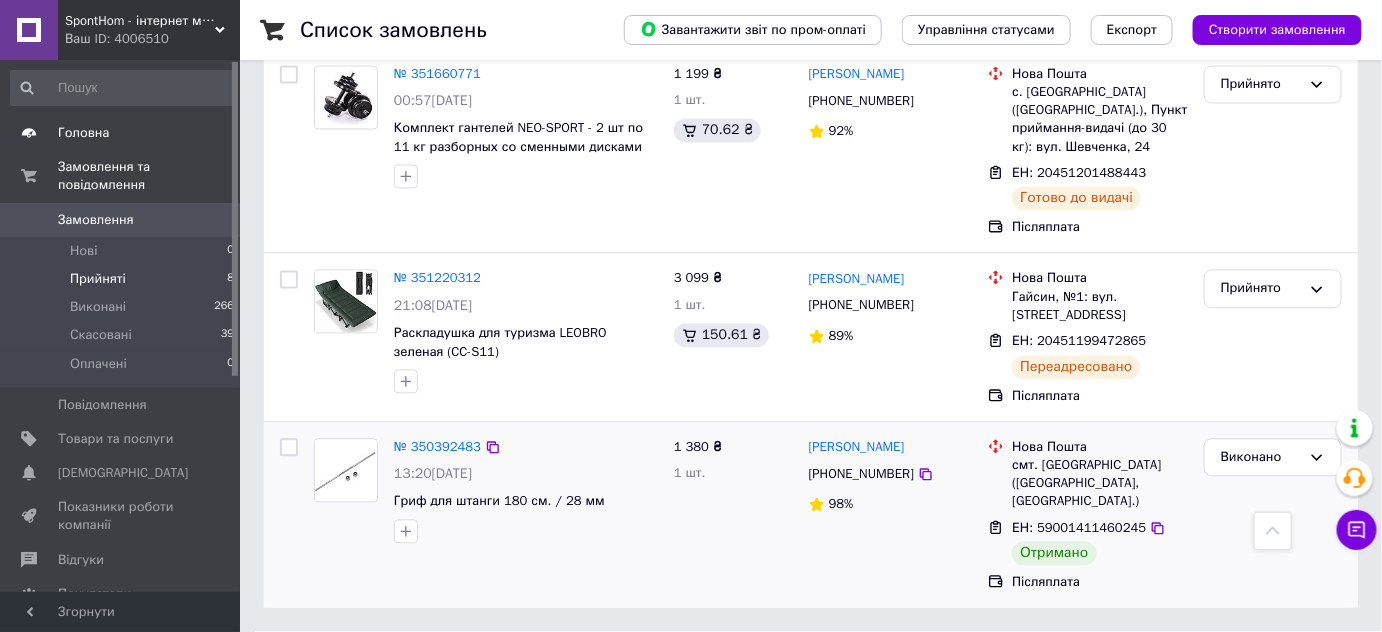 click on "Головна" at bounding box center (83, 133) 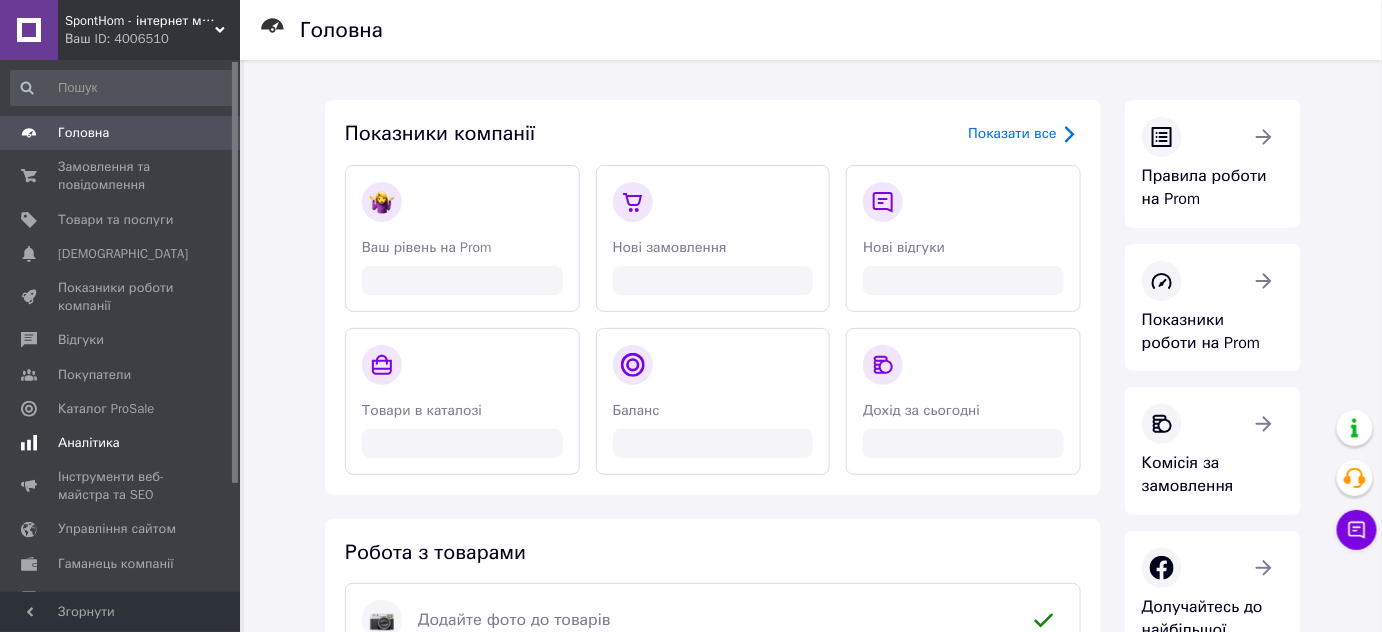 click on "Аналітика" at bounding box center (89, 443) 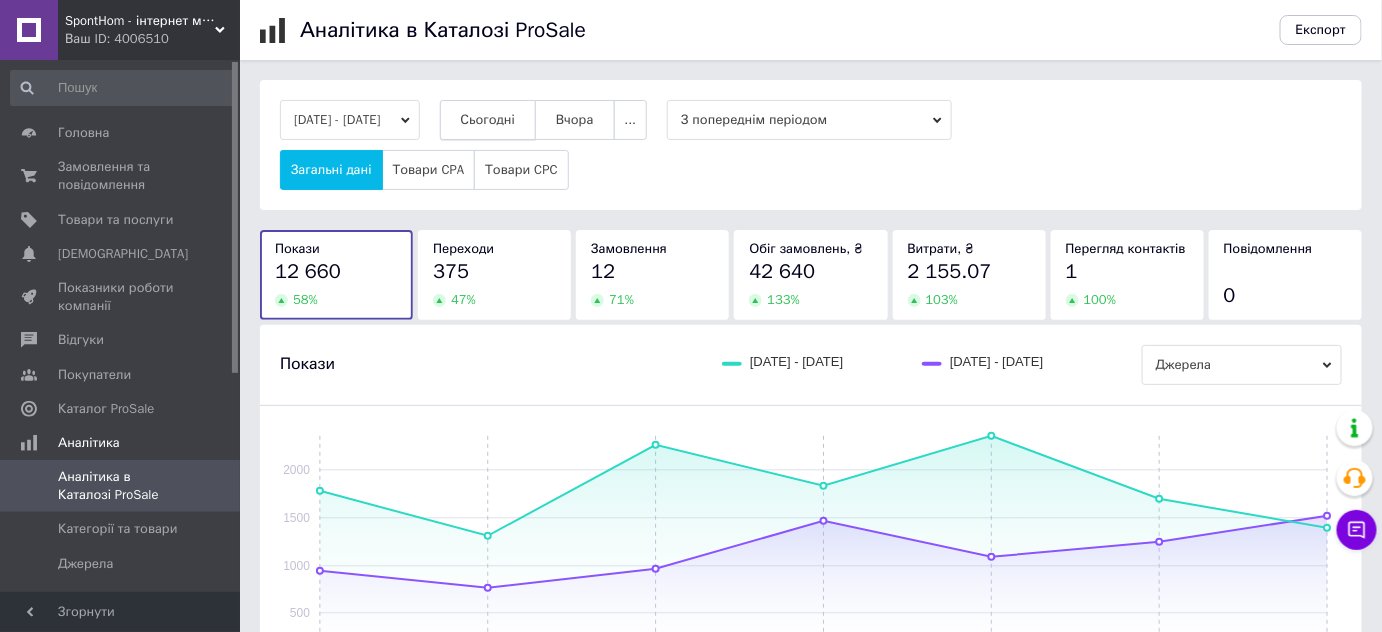 click on "Сьогодні" at bounding box center (488, 120) 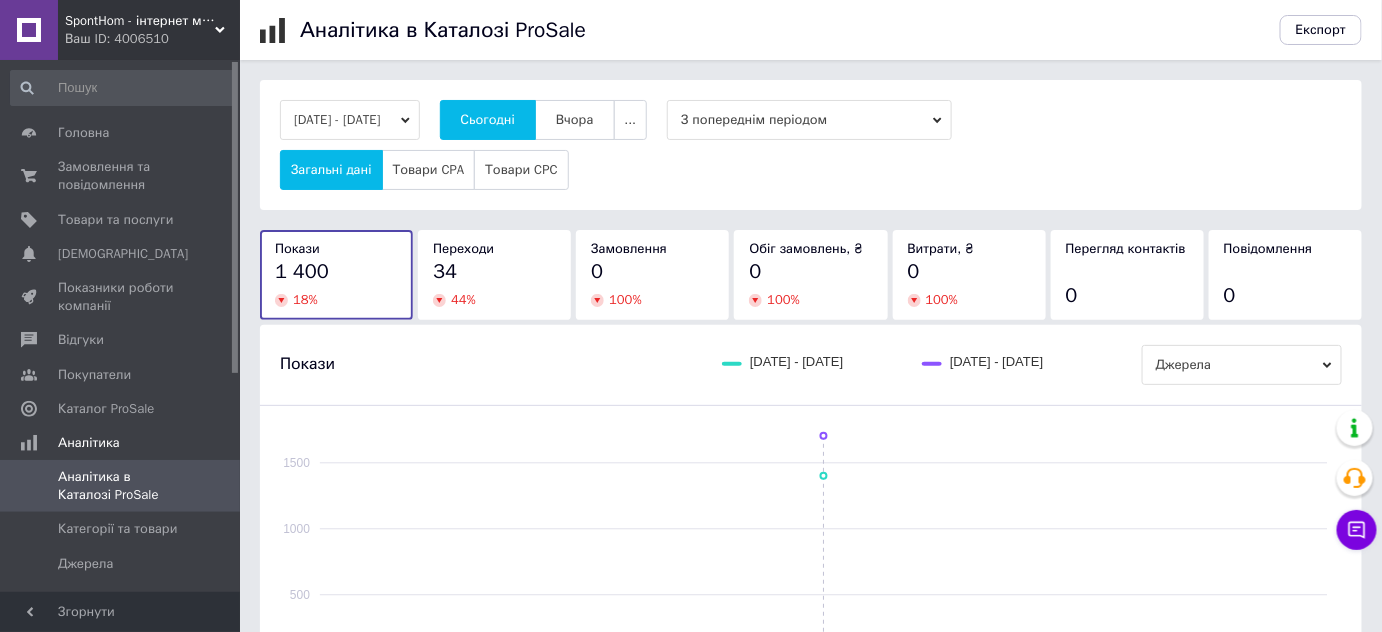 click on "34" at bounding box center [494, 272] 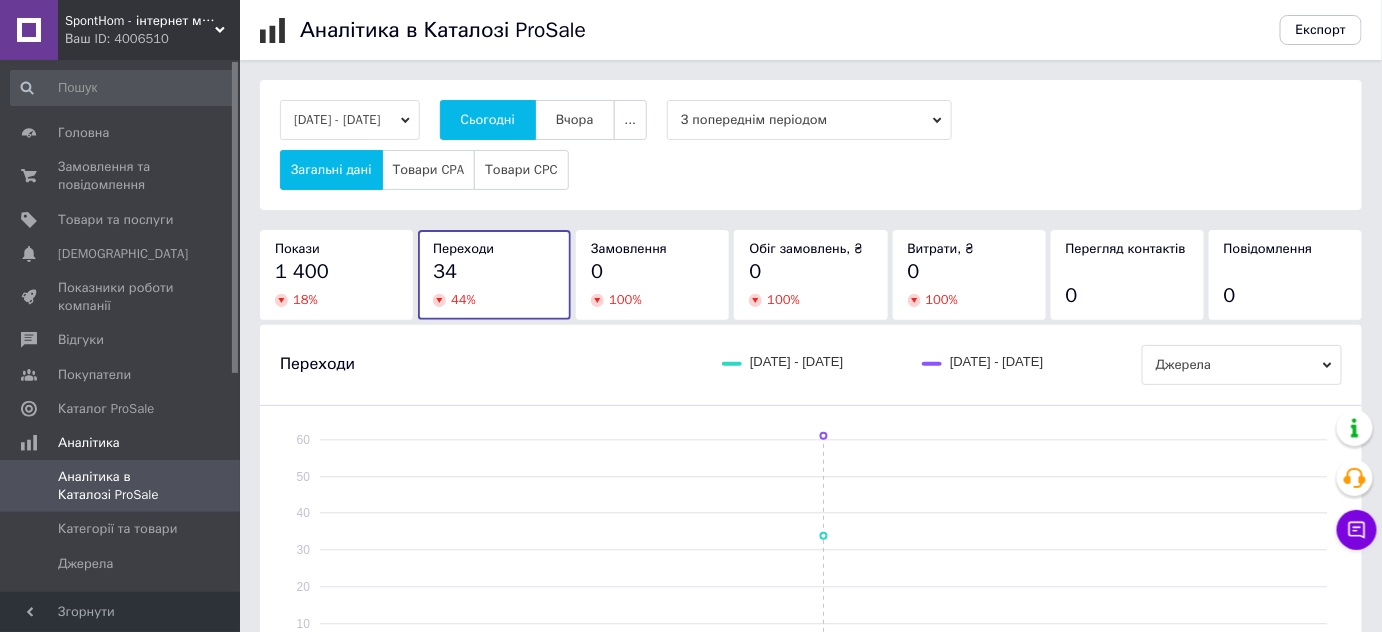 scroll, scrollTop: 471, scrollLeft: 0, axis: vertical 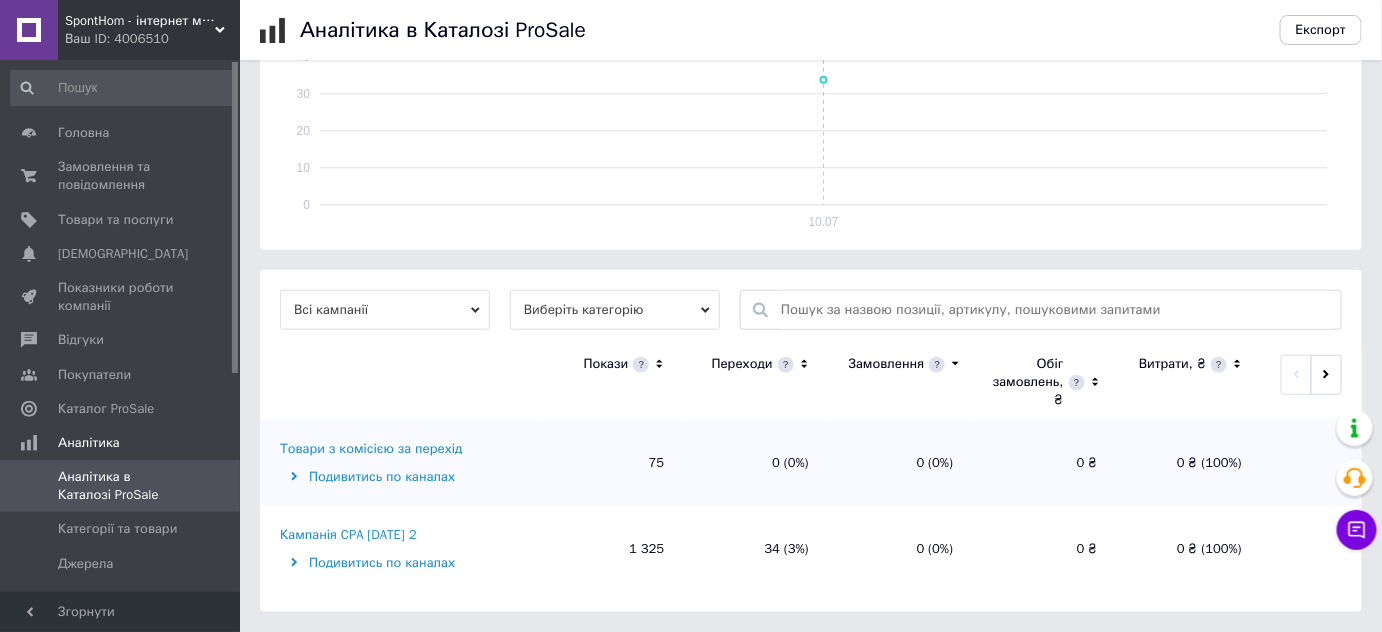 click on "Кампанія CPA [DATE] 2" at bounding box center [348, 535] 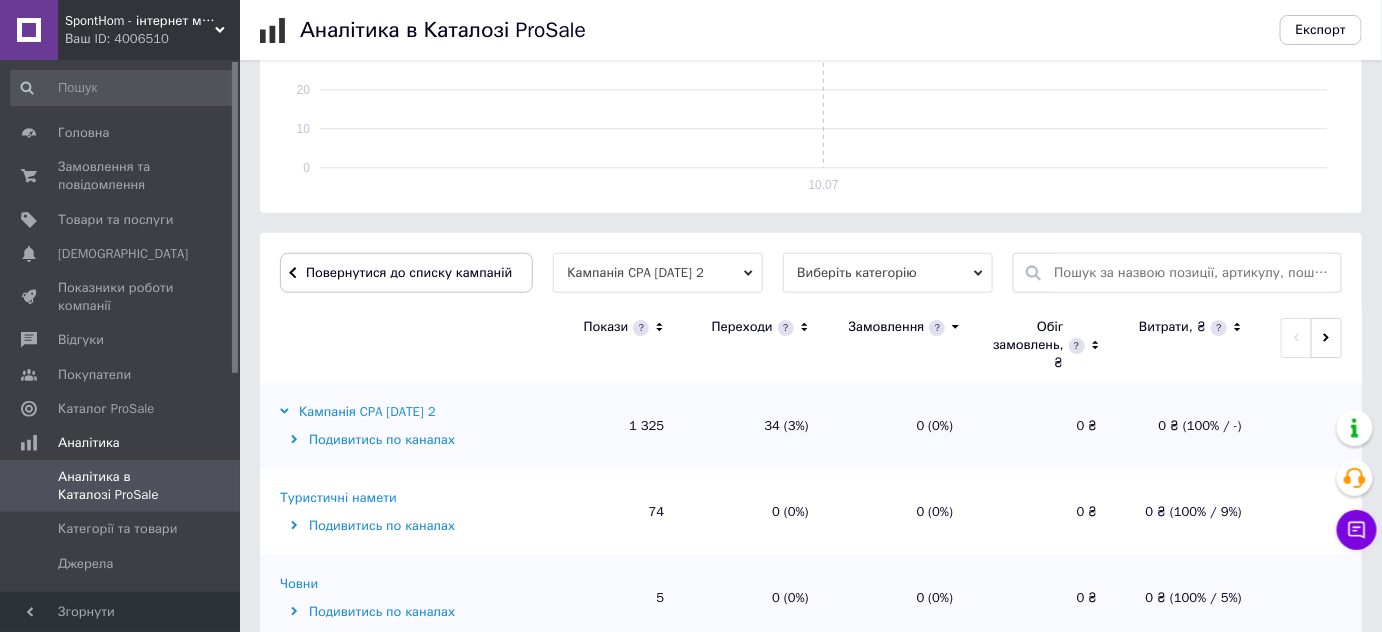 scroll, scrollTop: 474, scrollLeft: 0, axis: vertical 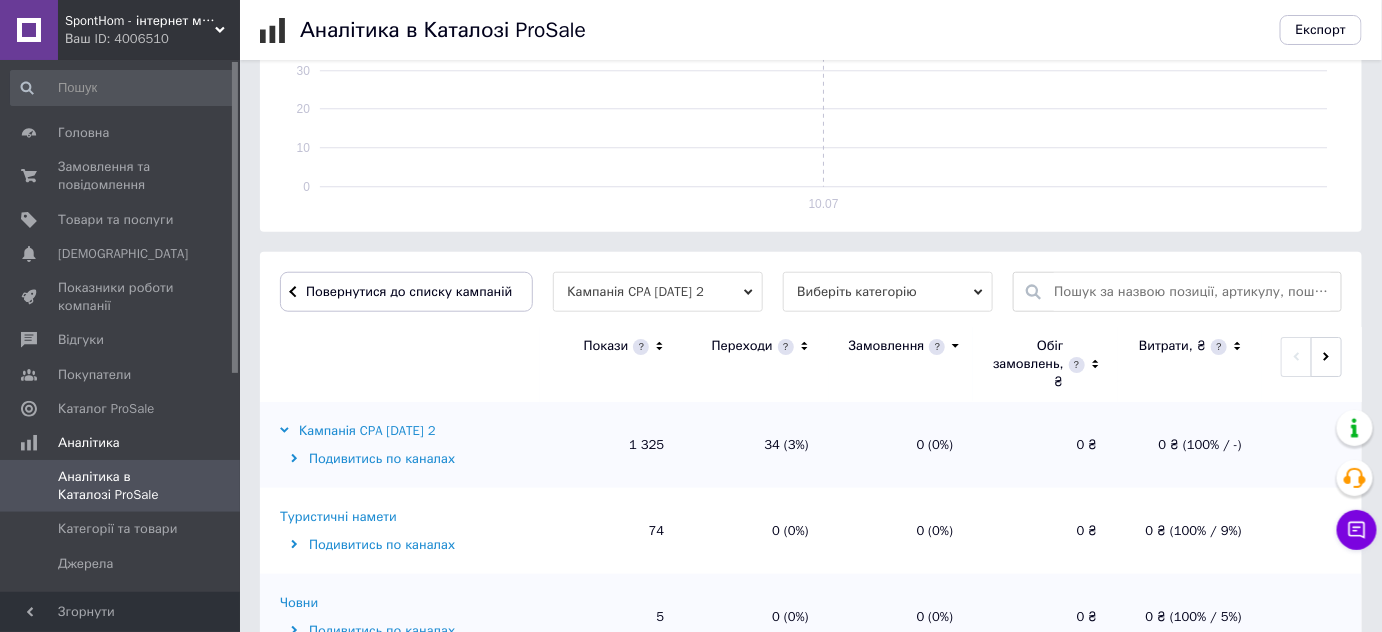 click 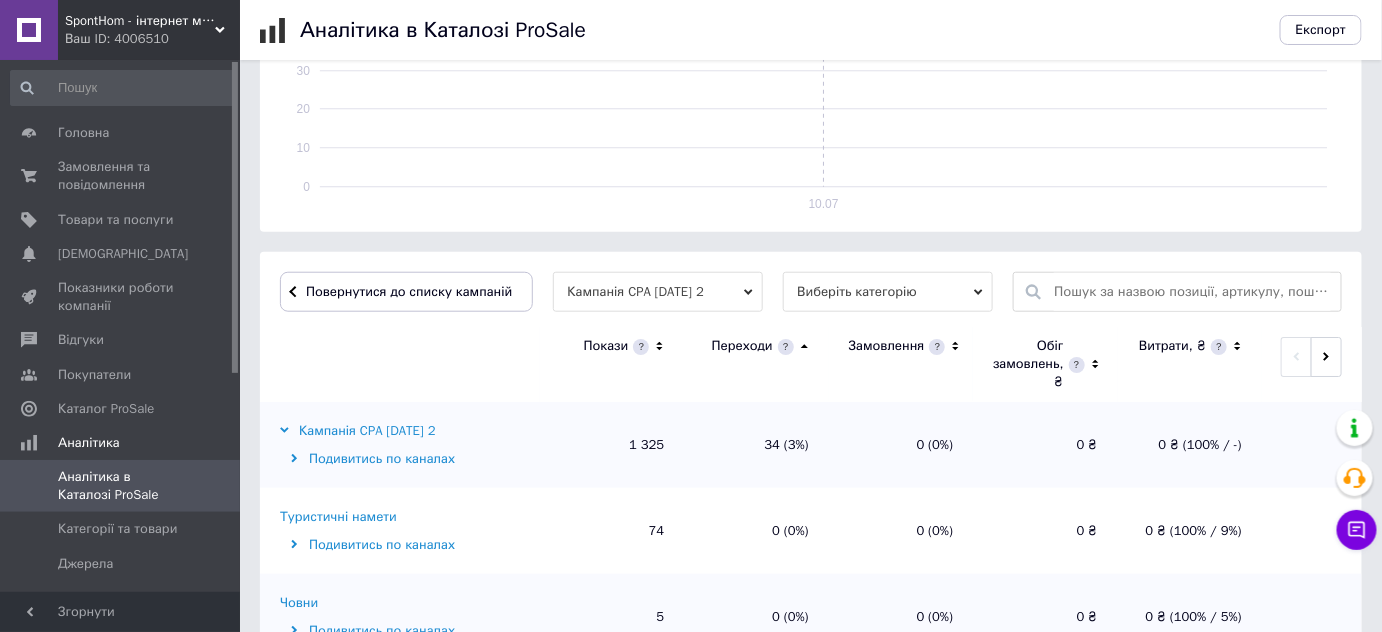 click 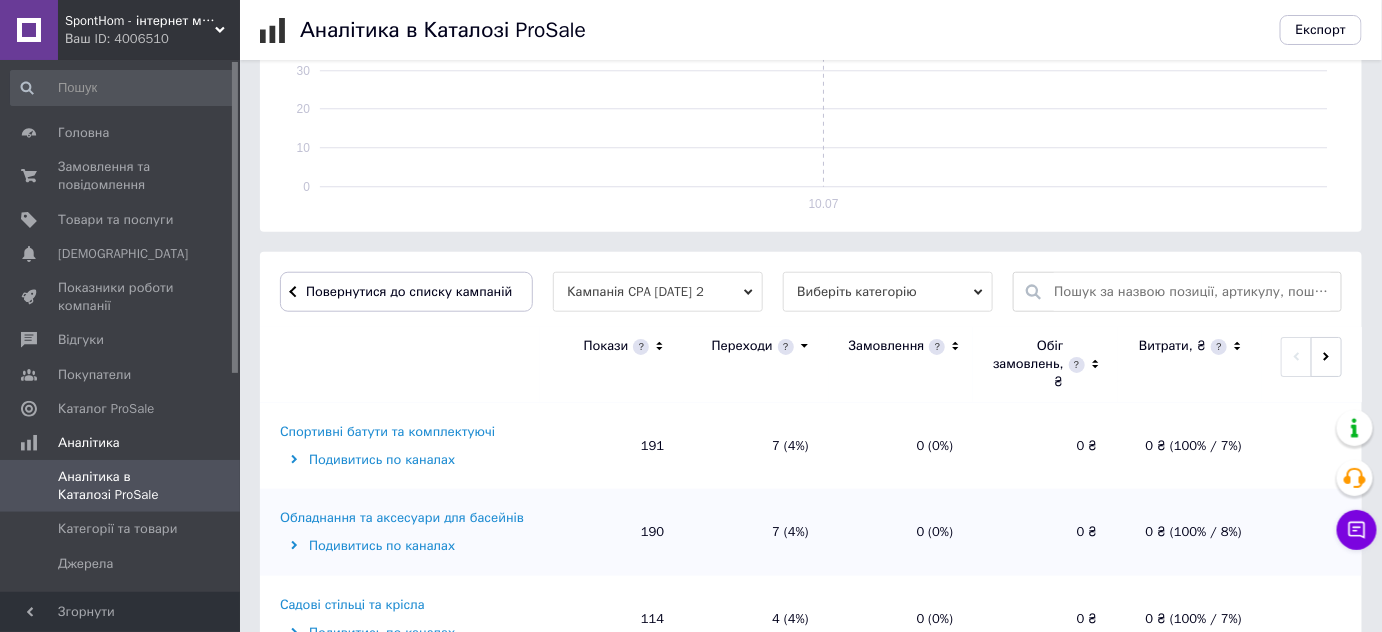 scroll, scrollTop: 90, scrollLeft: 0, axis: vertical 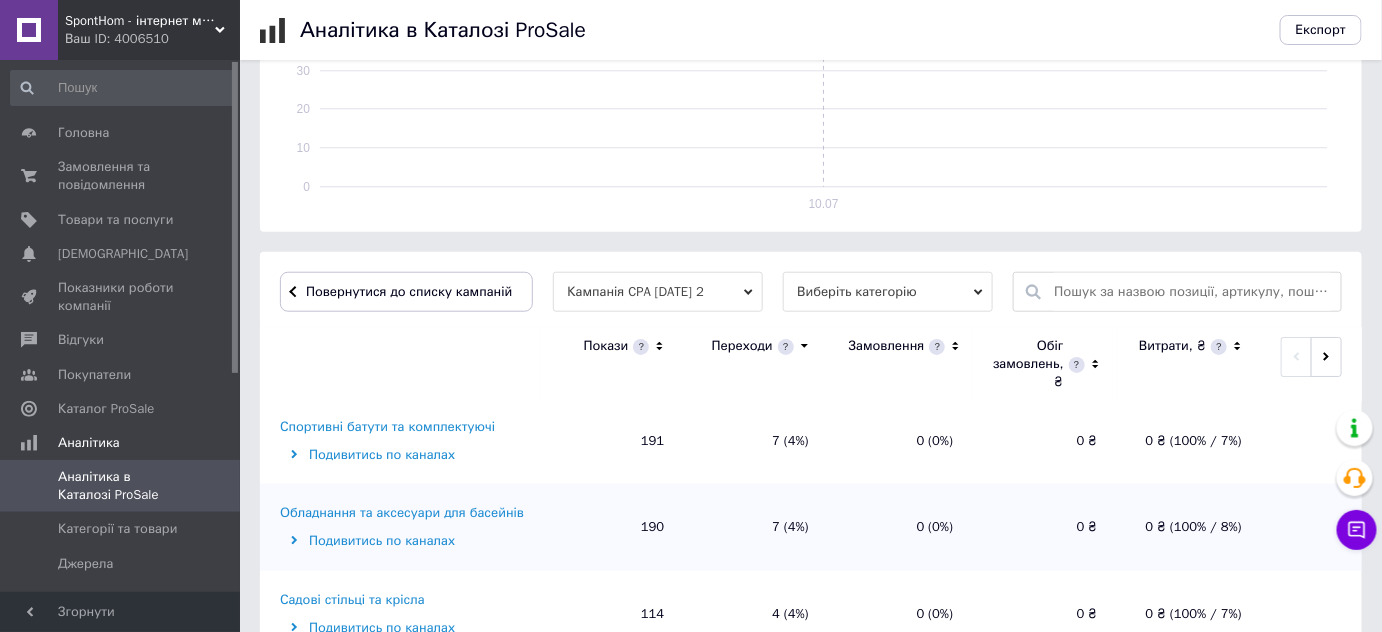 click on "Спортивні батути та комплектуючі" at bounding box center (387, 427) 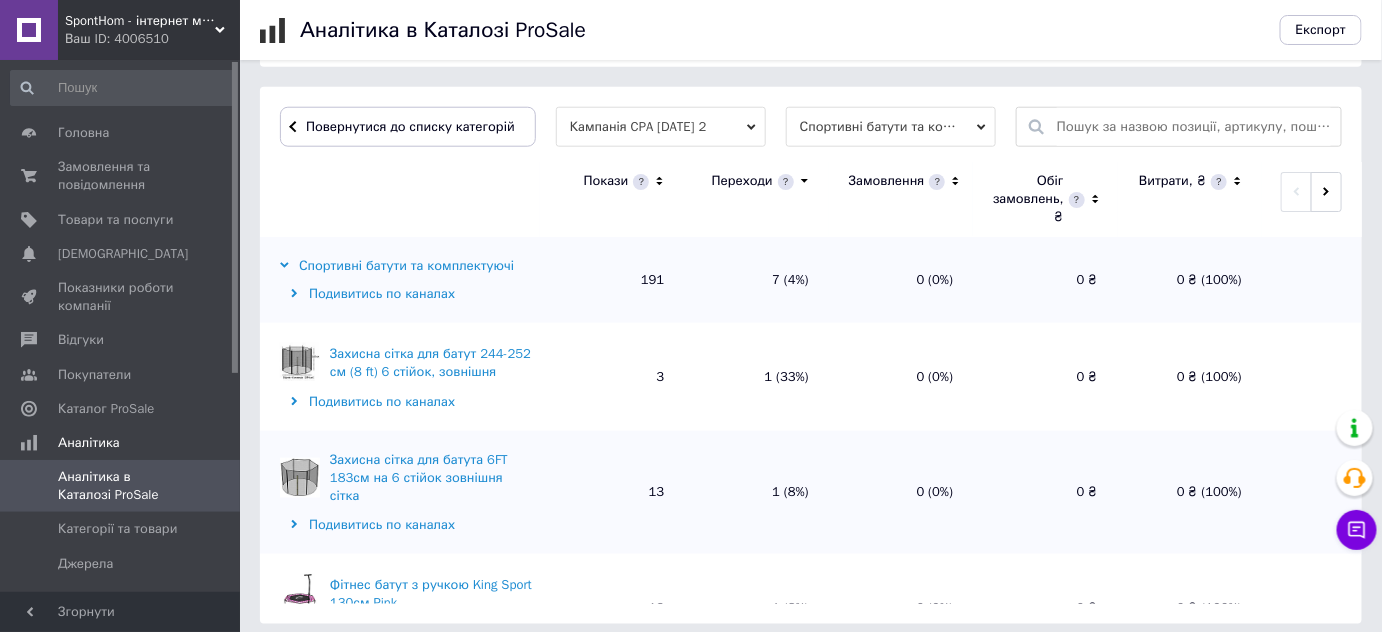 scroll, scrollTop: 656, scrollLeft: 0, axis: vertical 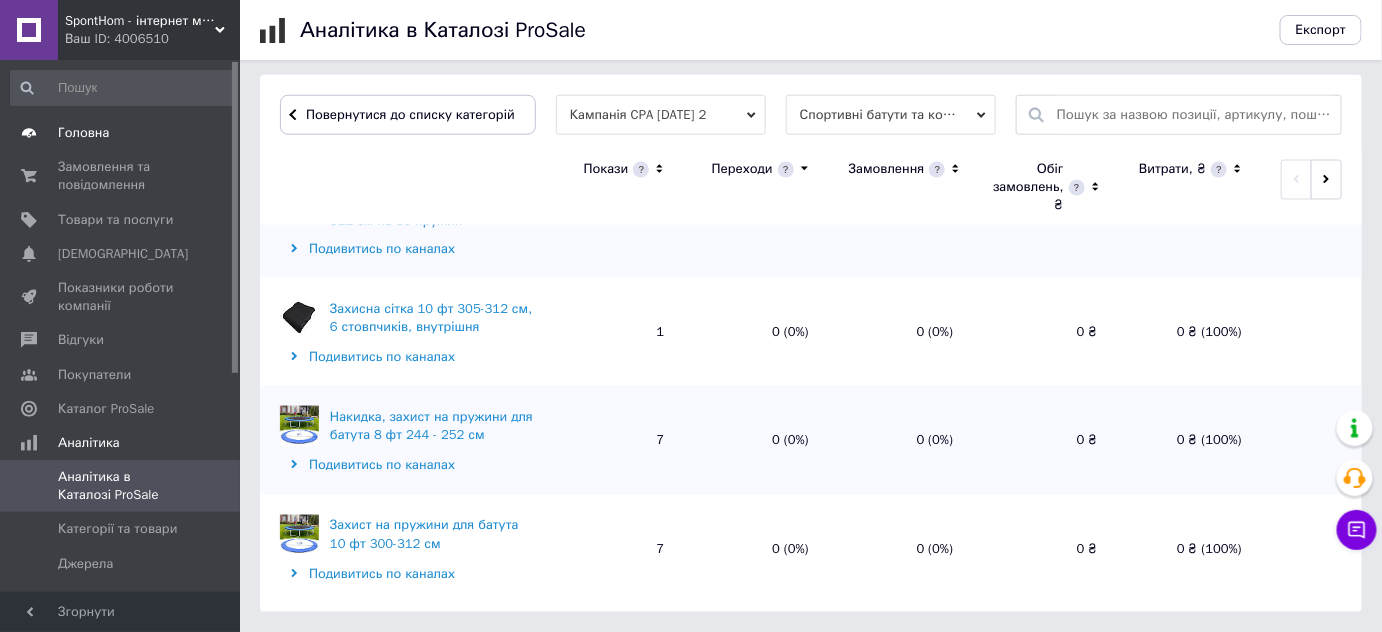 click on "Головна" at bounding box center [83, 133] 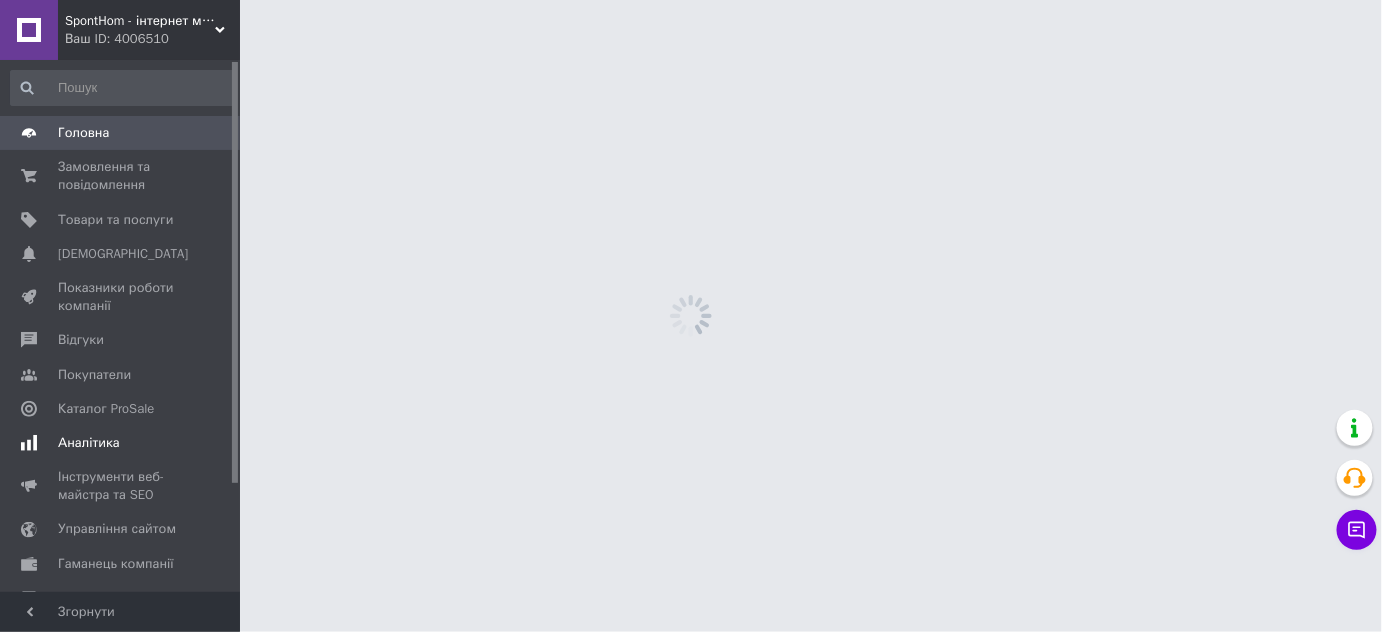click on "Аналітика" at bounding box center [89, 443] 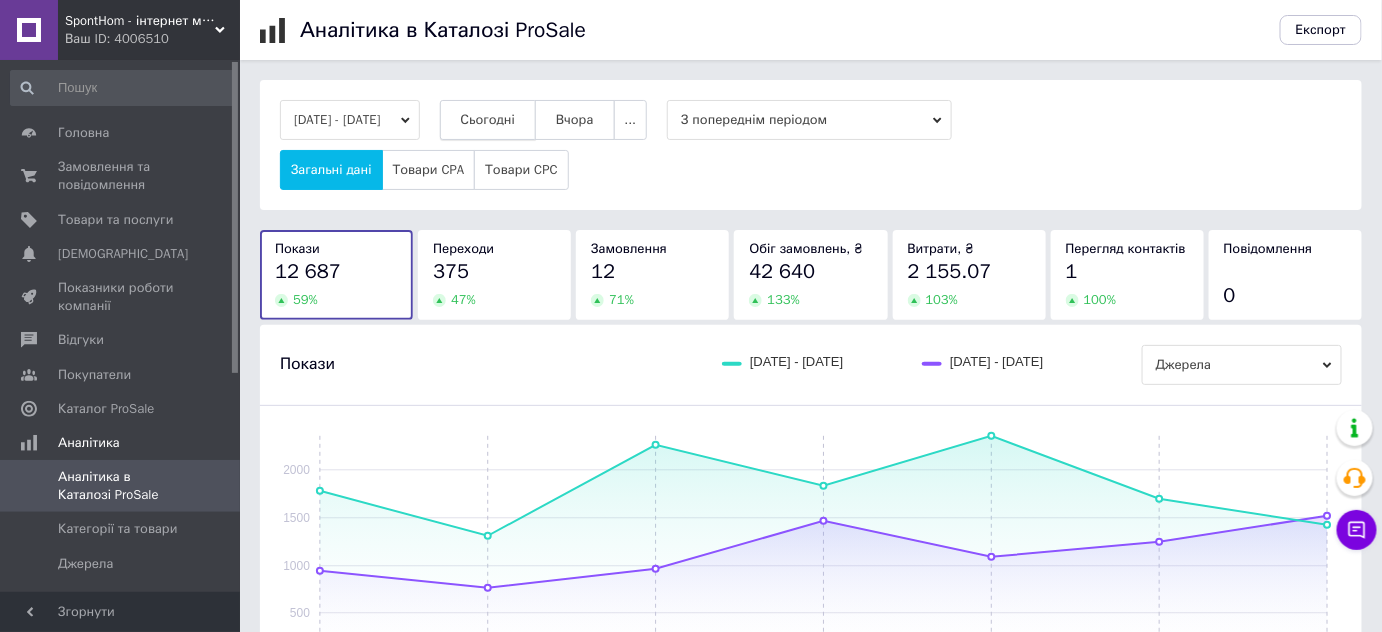 click on "Сьогодні" at bounding box center (488, 120) 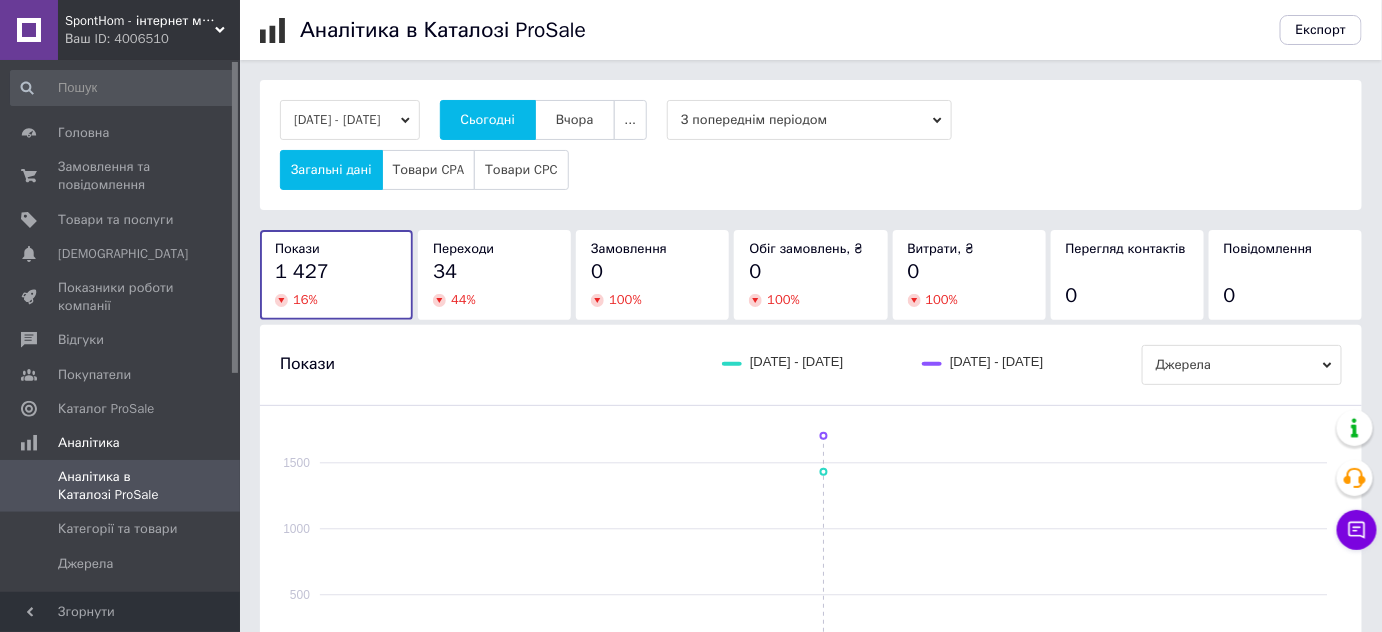 click on "34 44 %" at bounding box center (494, 283) 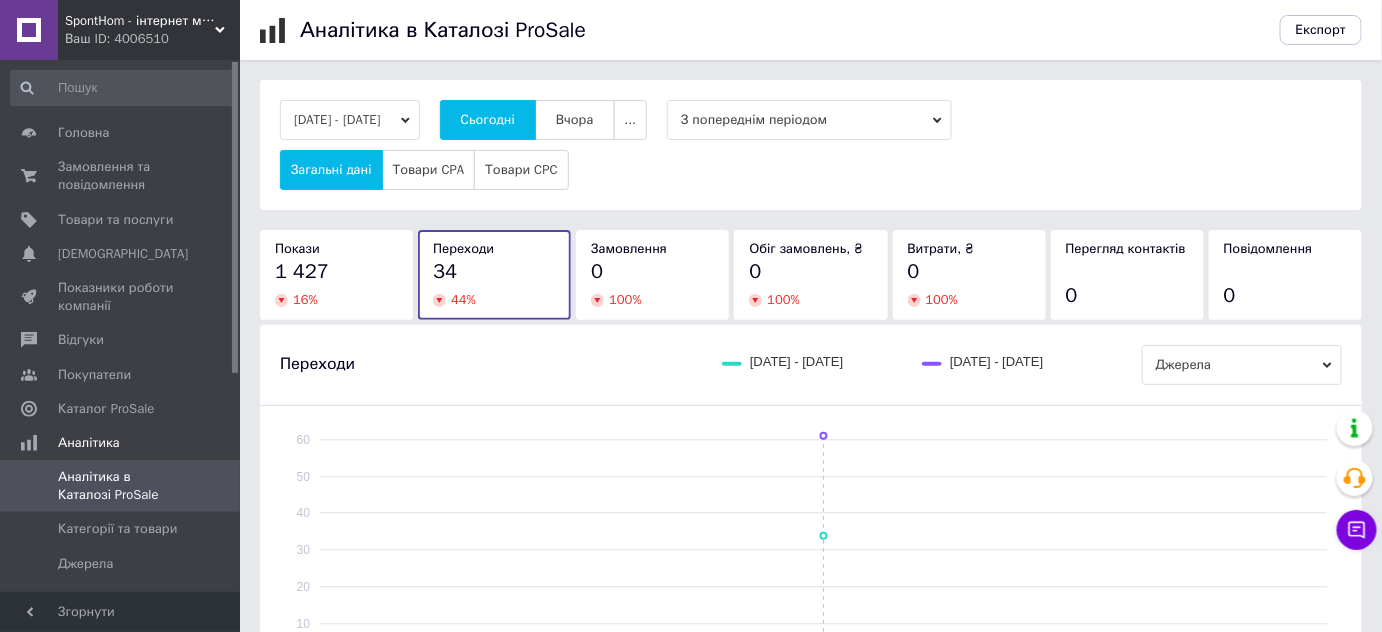 scroll, scrollTop: 471, scrollLeft: 0, axis: vertical 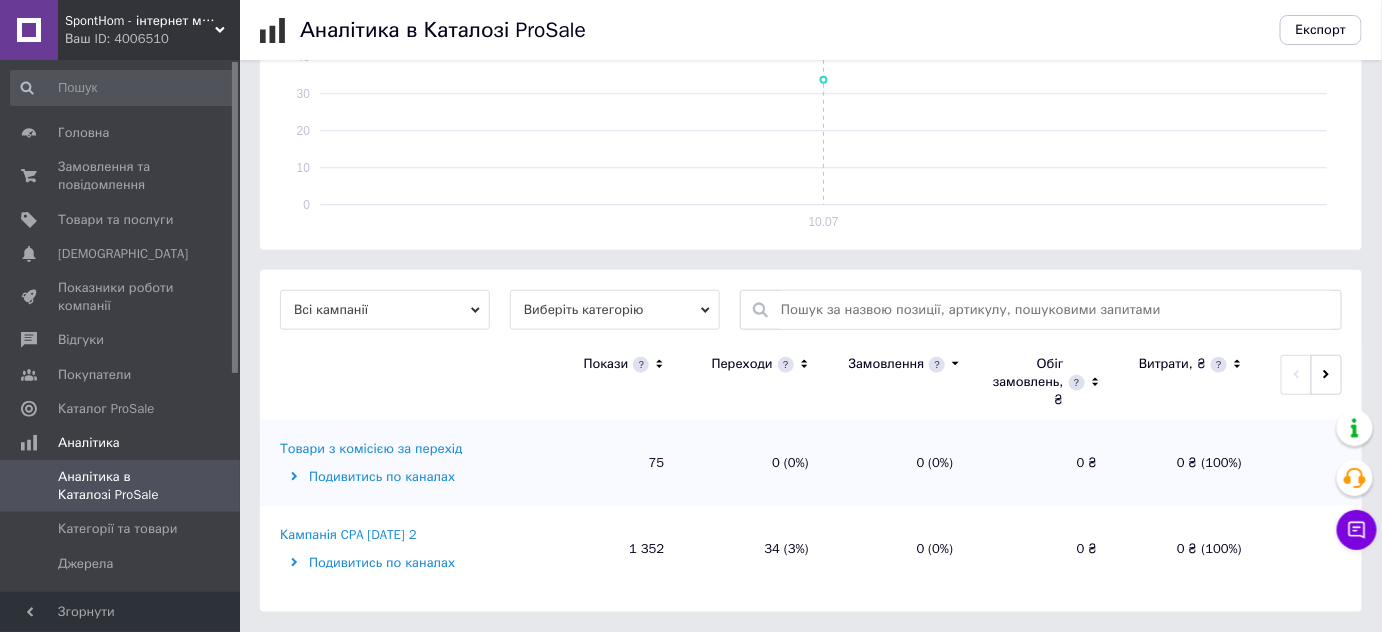 click on "Кампанія CPA [DATE] 2" at bounding box center [348, 535] 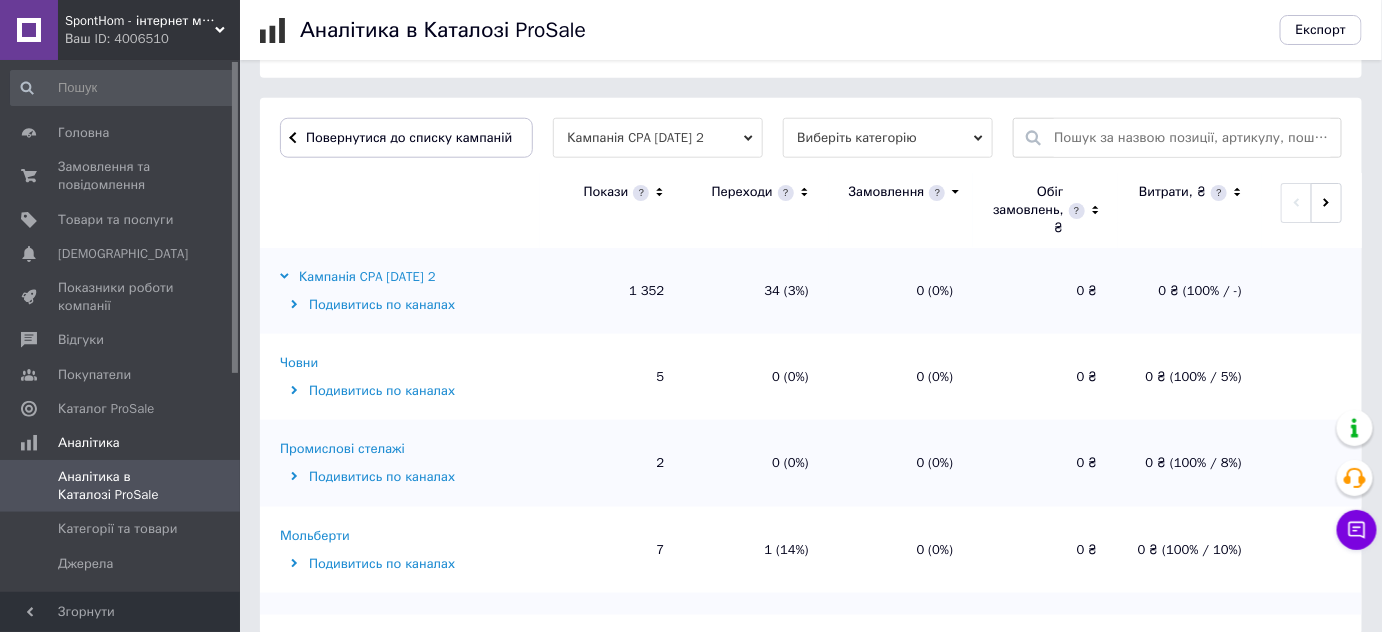scroll, scrollTop: 656, scrollLeft: 0, axis: vertical 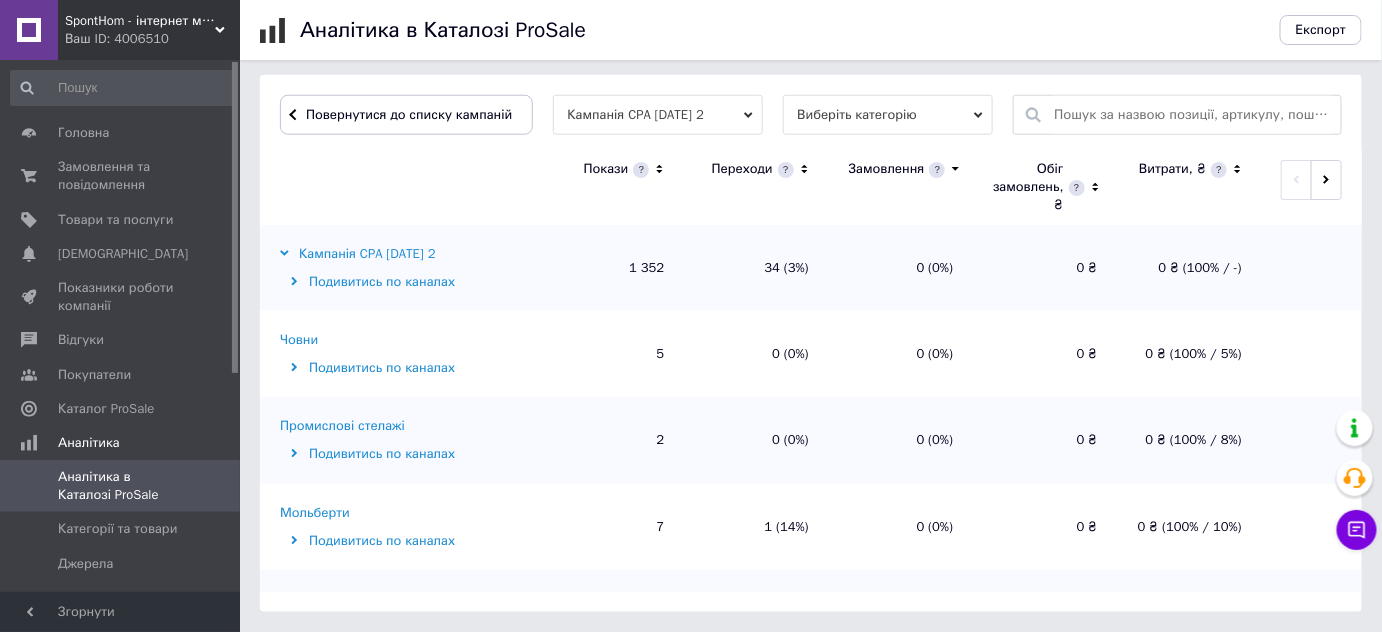 click 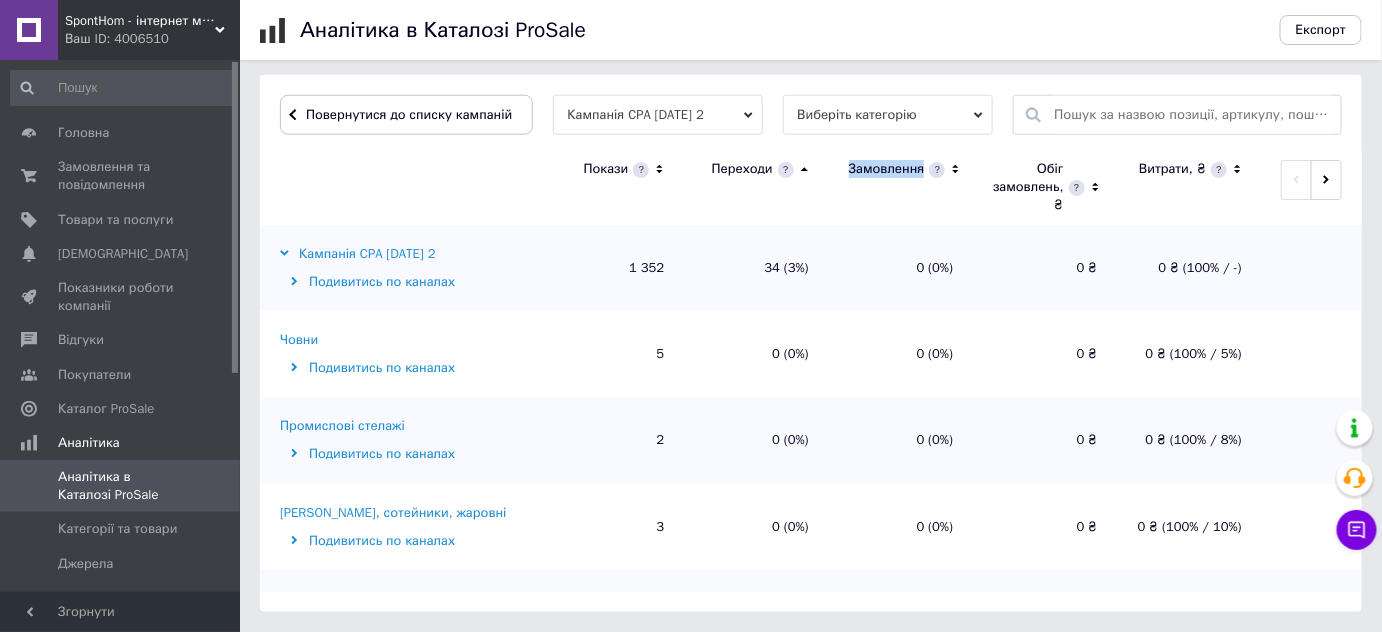 click 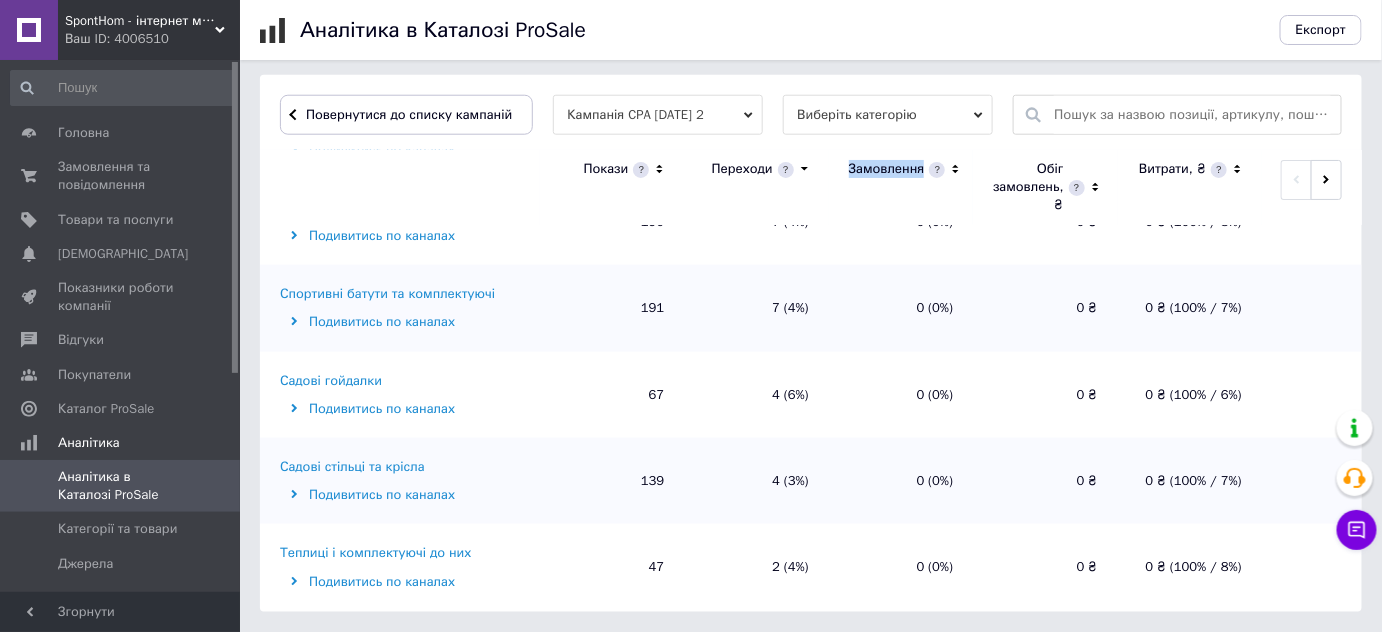 scroll, scrollTop: 272, scrollLeft: 0, axis: vertical 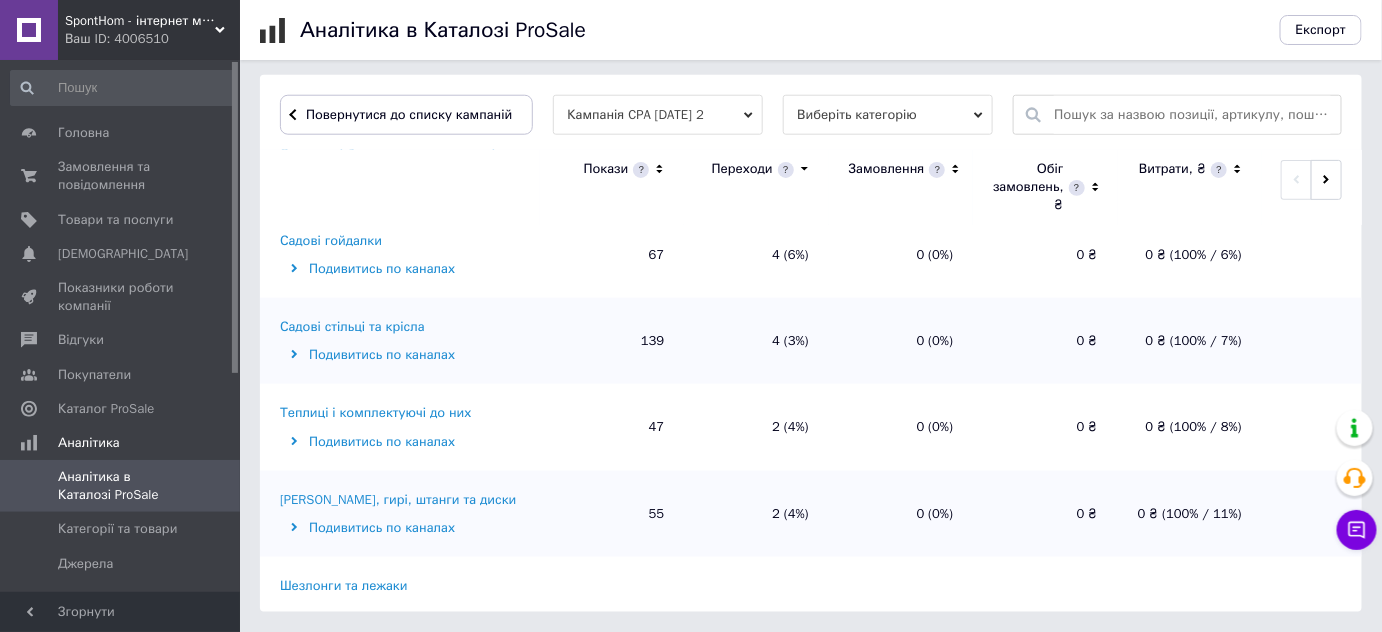 click on "Садові гойдалки" at bounding box center (331, 241) 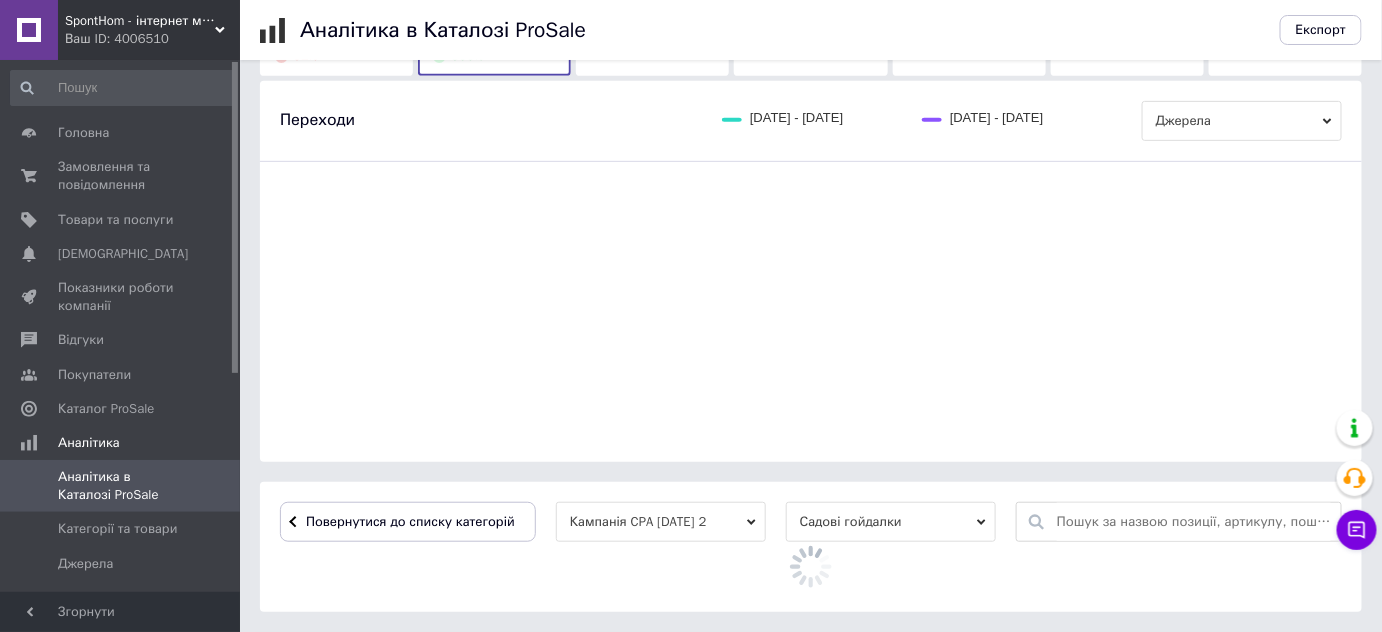 scroll, scrollTop: 656, scrollLeft: 0, axis: vertical 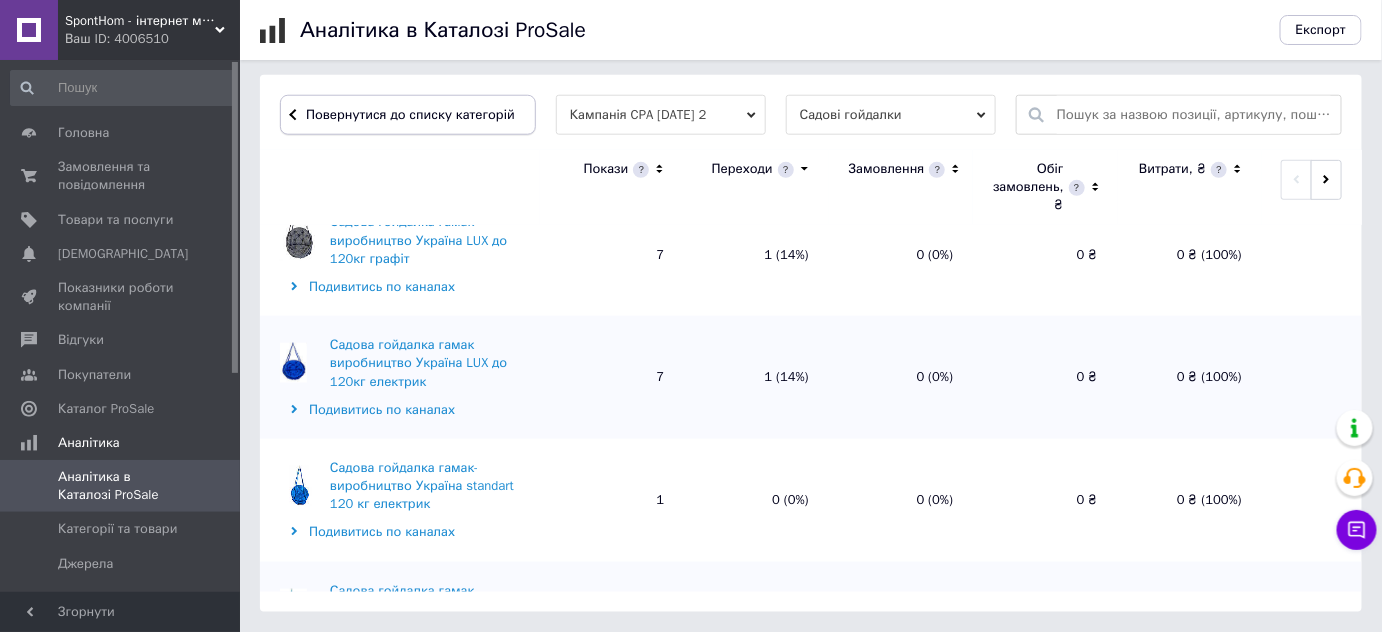 click on "Повернутися до списку категорій" at bounding box center (408, 115) 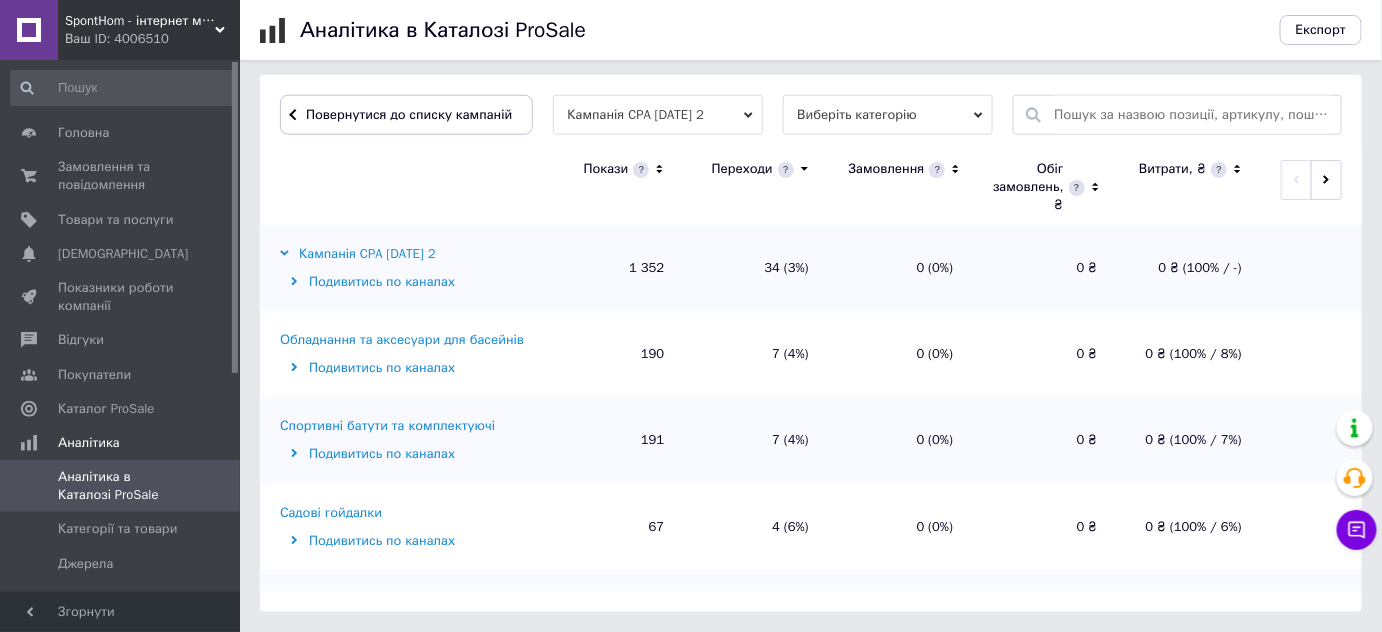 scroll, scrollTop: 656, scrollLeft: 0, axis: vertical 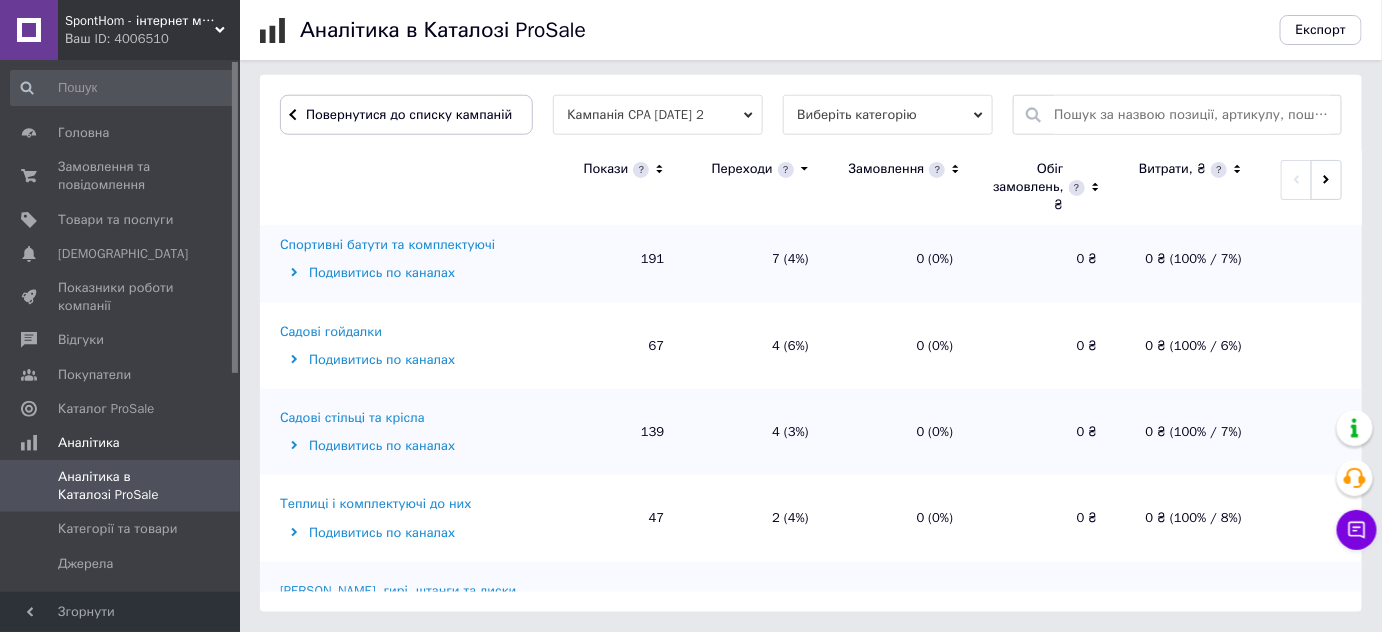 click on "Садові стільці та крісла" at bounding box center [352, 418] 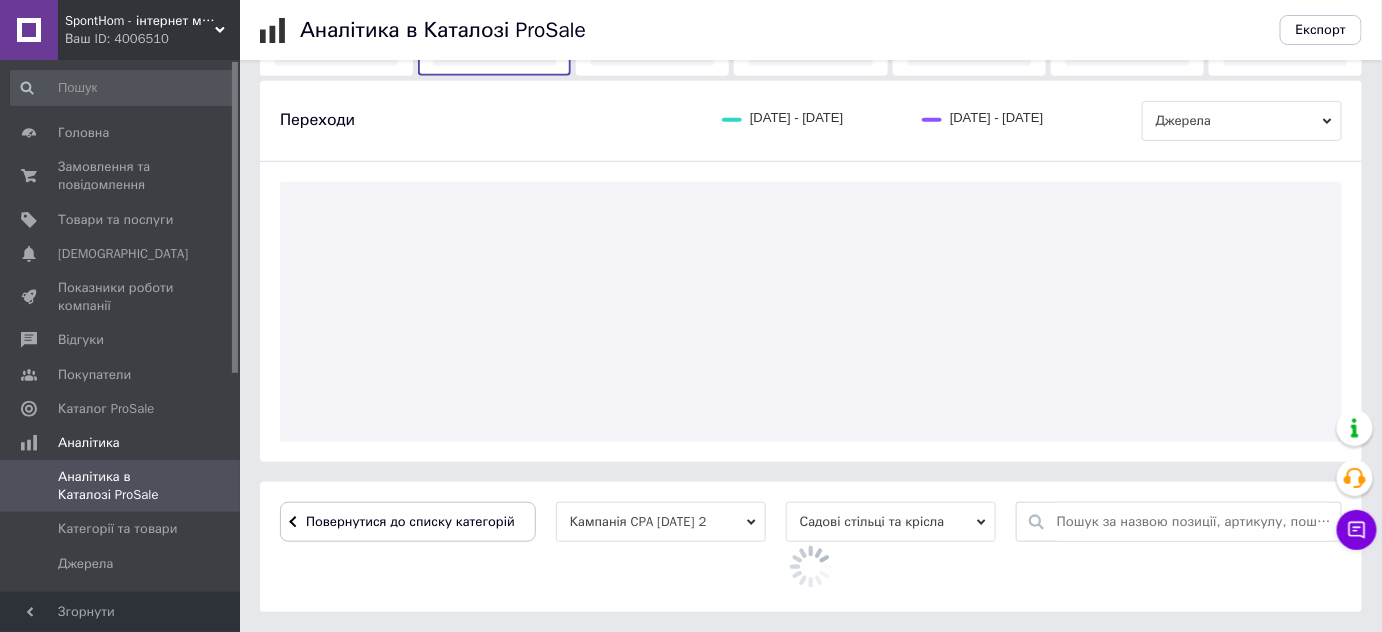 scroll, scrollTop: 656, scrollLeft: 0, axis: vertical 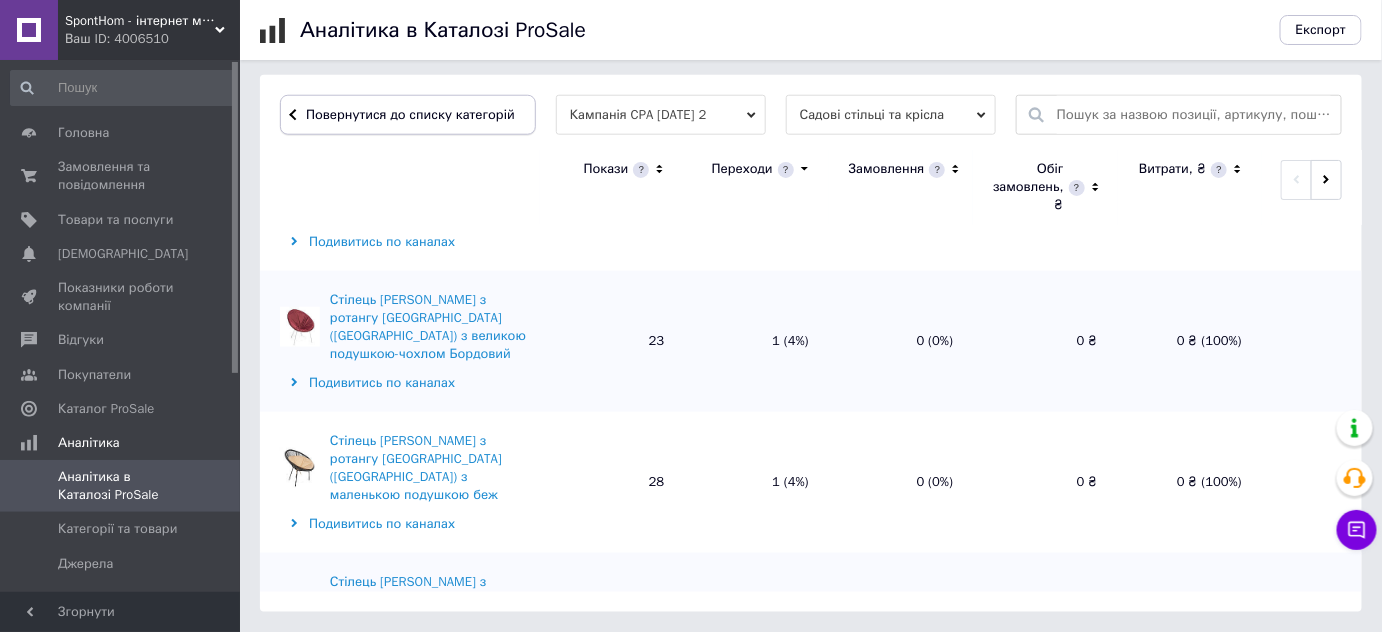 click on "Повернутися до списку категорій" at bounding box center [408, 115] 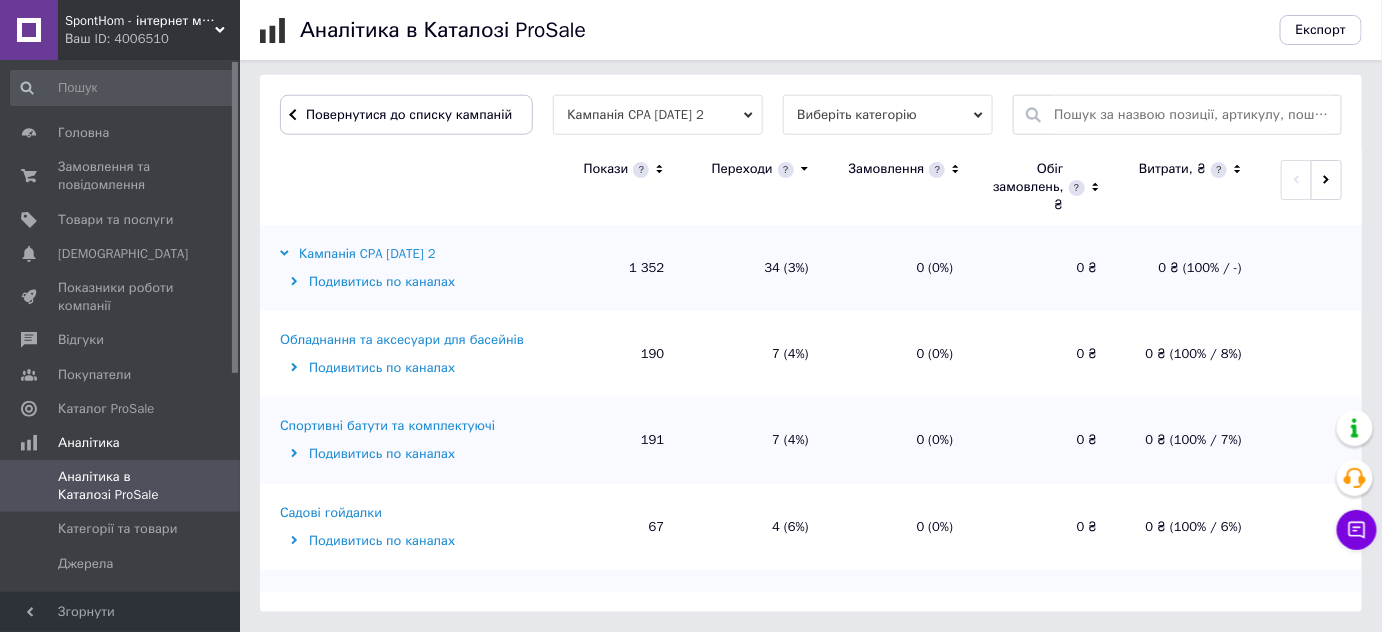 scroll, scrollTop: 656, scrollLeft: 0, axis: vertical 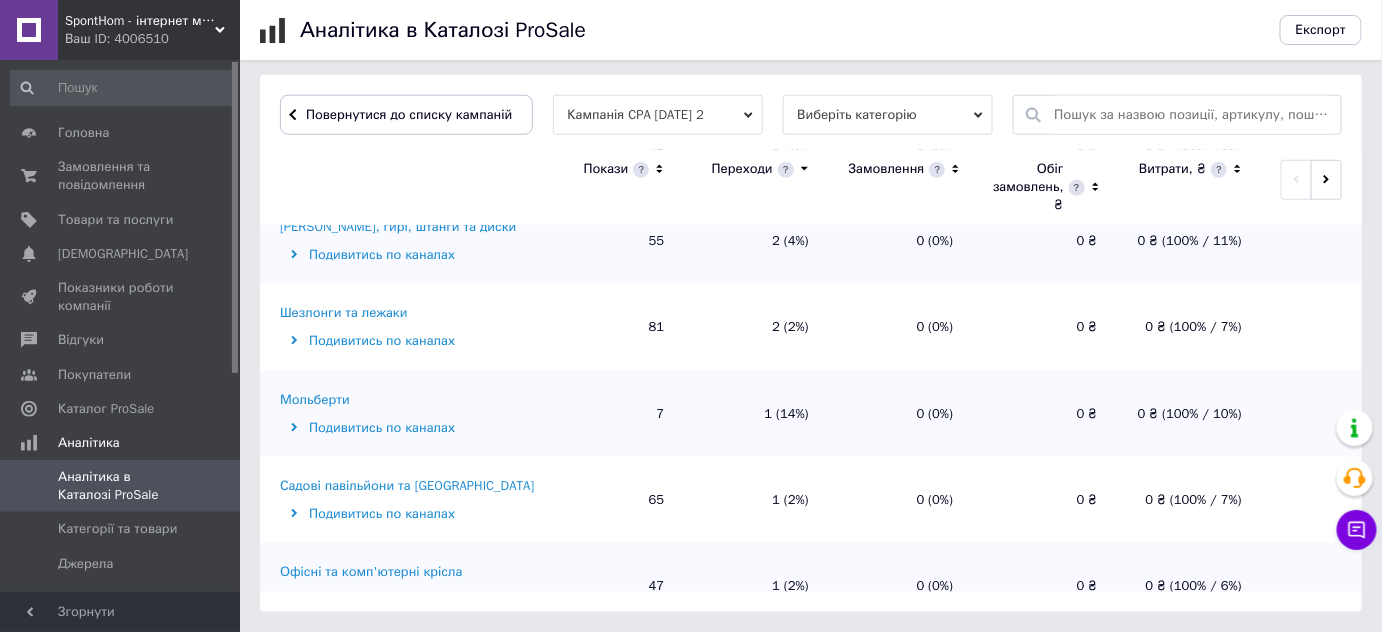 click on "Мольберти" at bounding box center [315, 400] 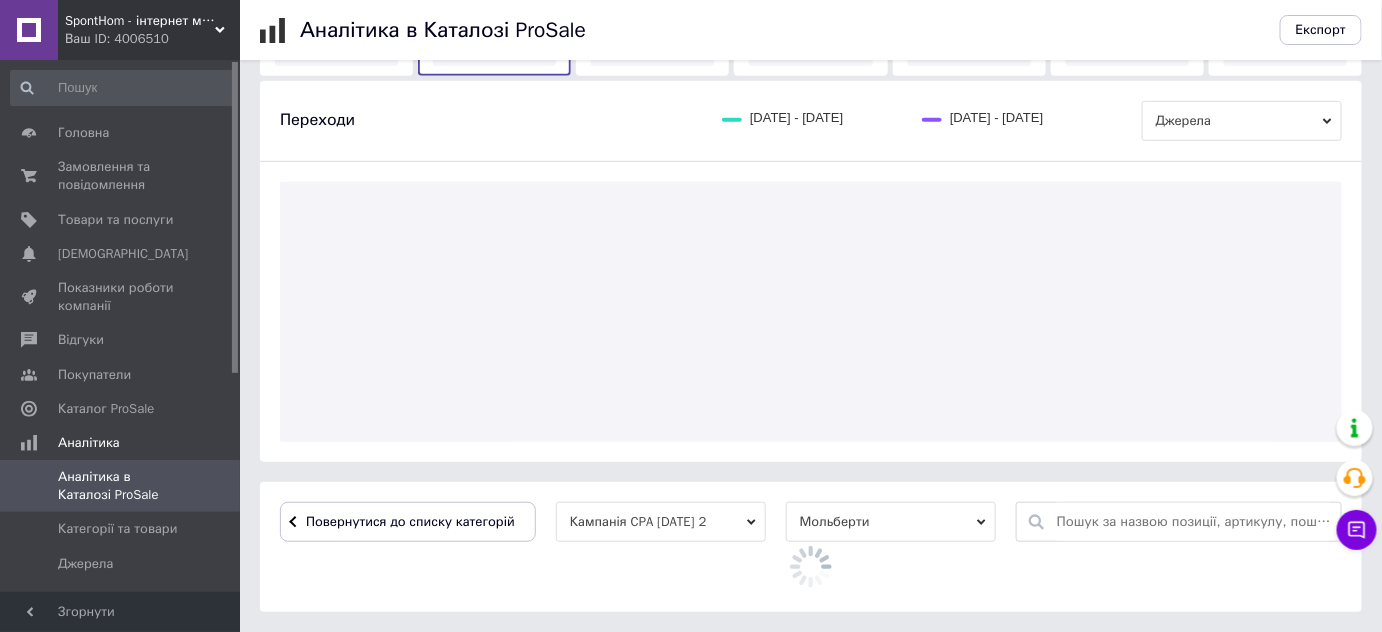 scroll, scrollTop: 491, scrollLeft: 0, axis: vertical 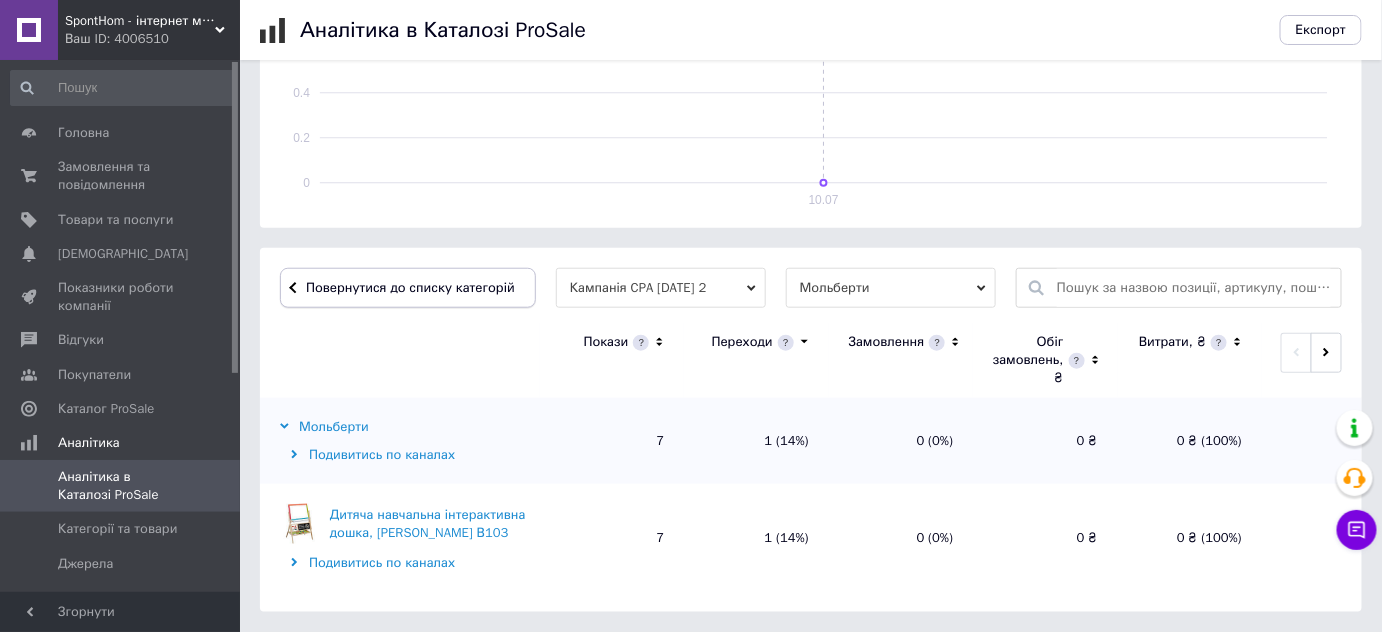 click on "Повернутися до списку категорій" at bounding box center (408, 288) 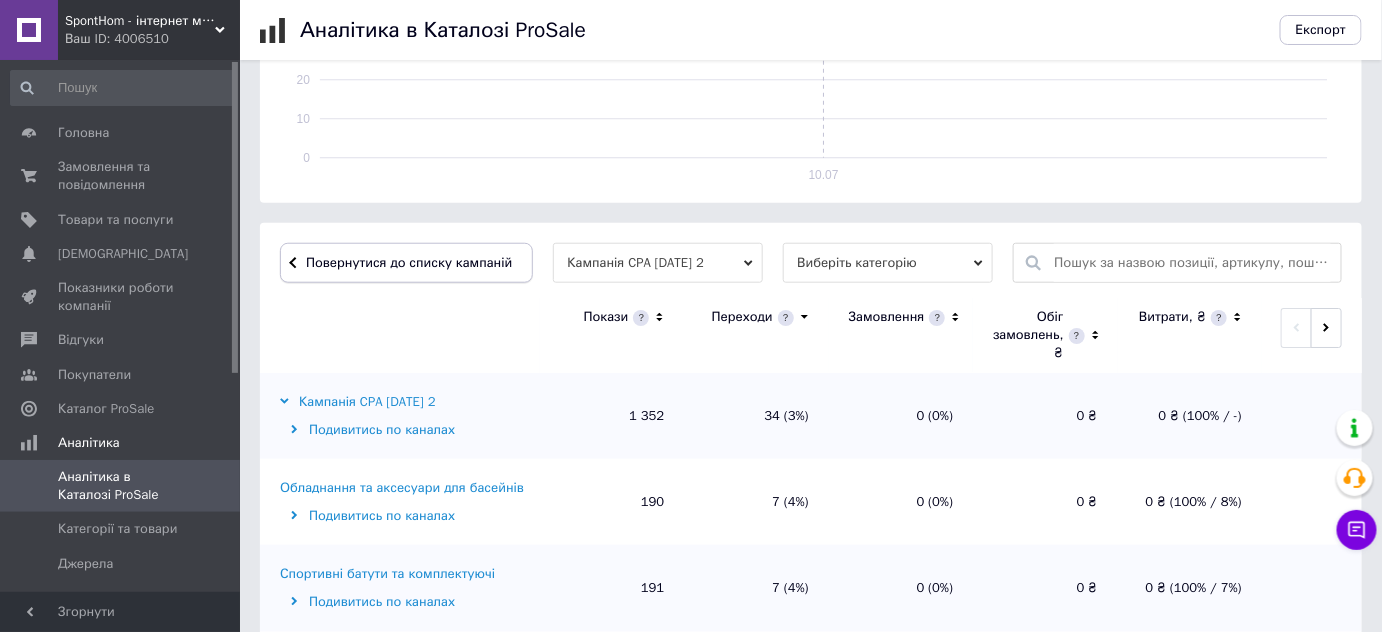 scroll, scrollTop: 491, scrollLeft: 0, axis: vertical 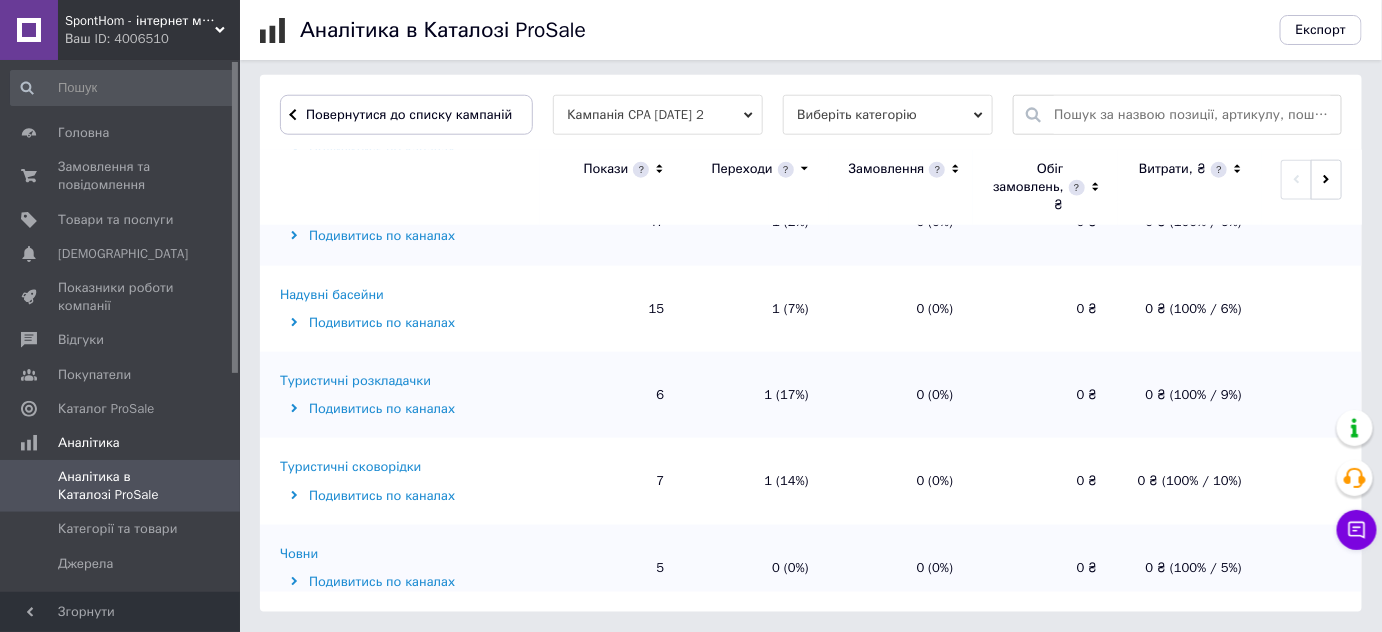 click on "Надувні басейни" at bounding box center (332, 295) 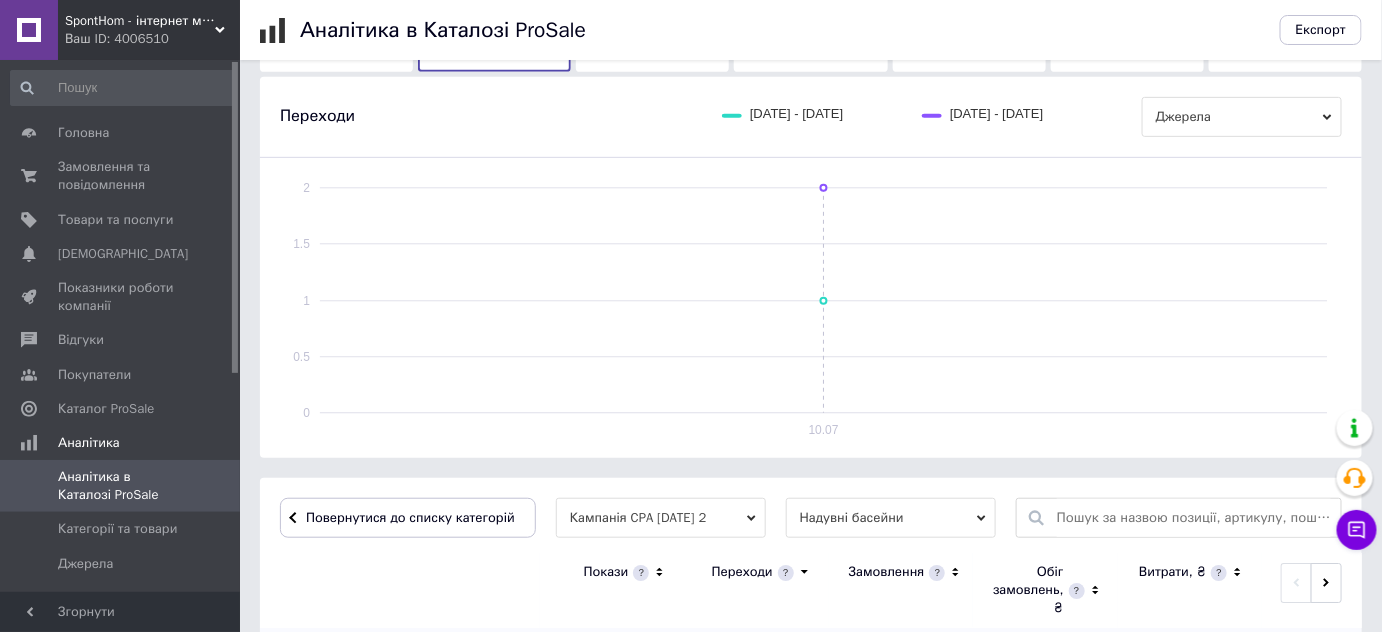 scroll, scrollTop: 656, scrollLeft: 0, axis: vertical 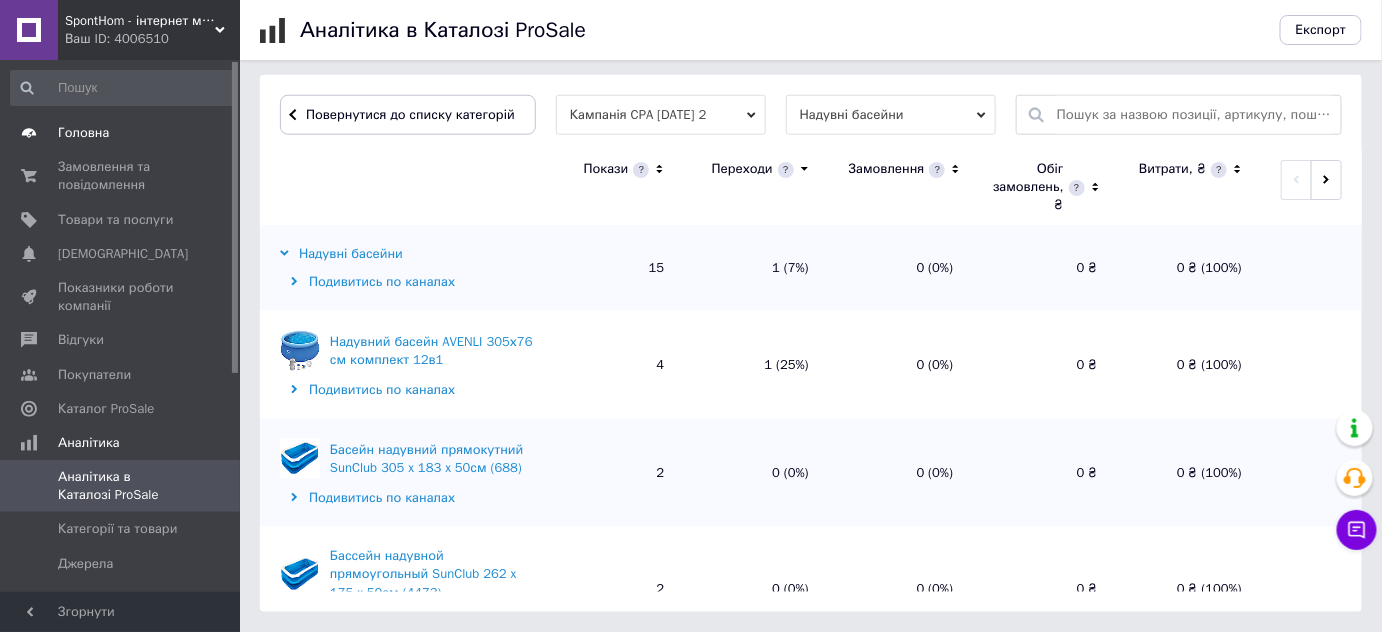 click on "Головна" at bounding box center [83, 133] 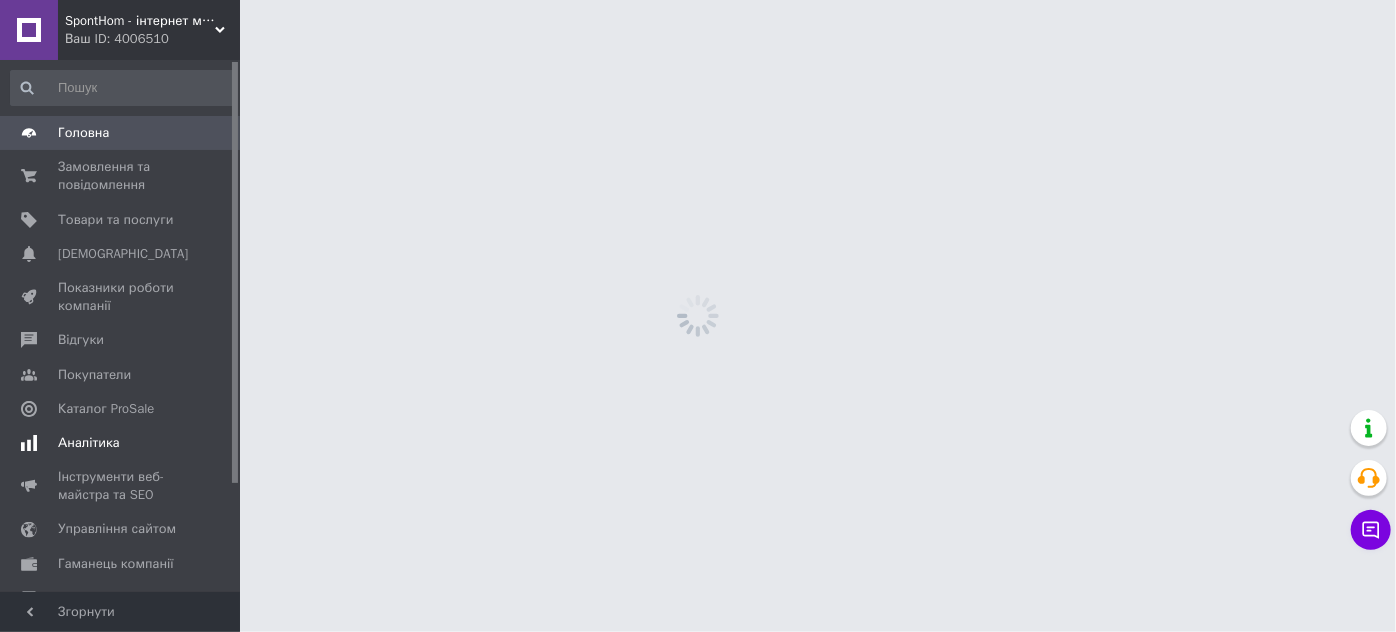 click on "Аналітика" at bounding box center [89, 443] 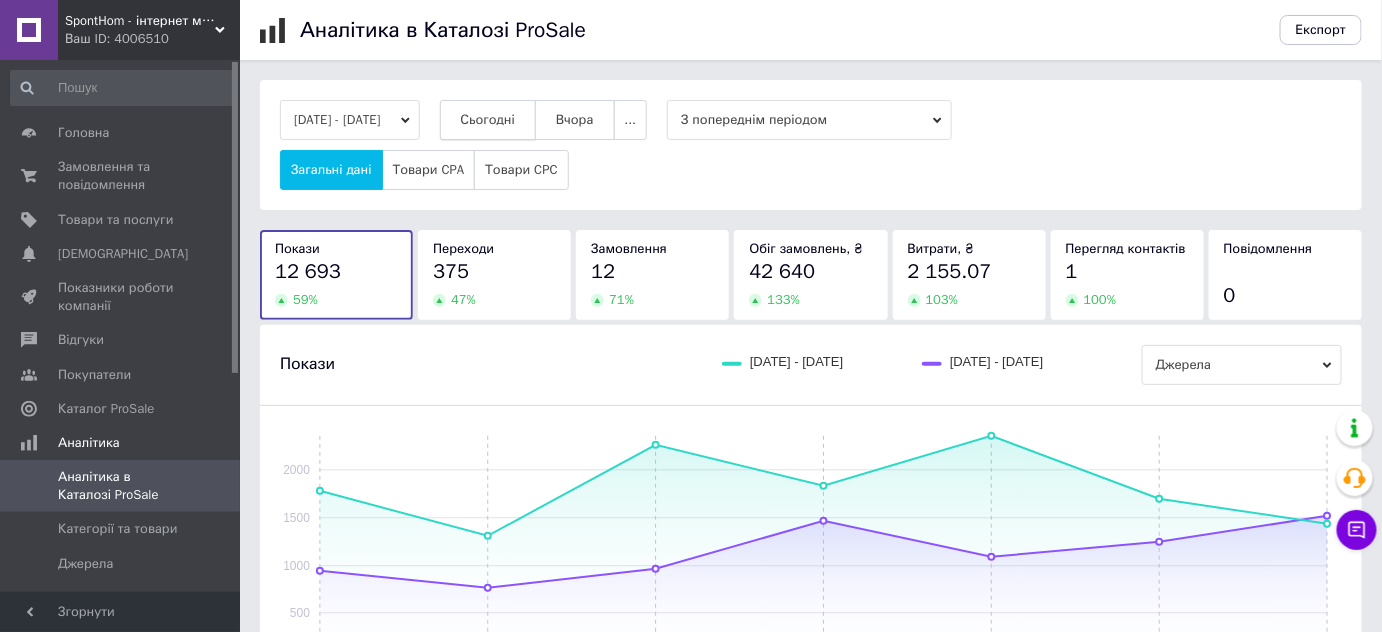 click on "Сьогодні" at bounding box center (488, 120) 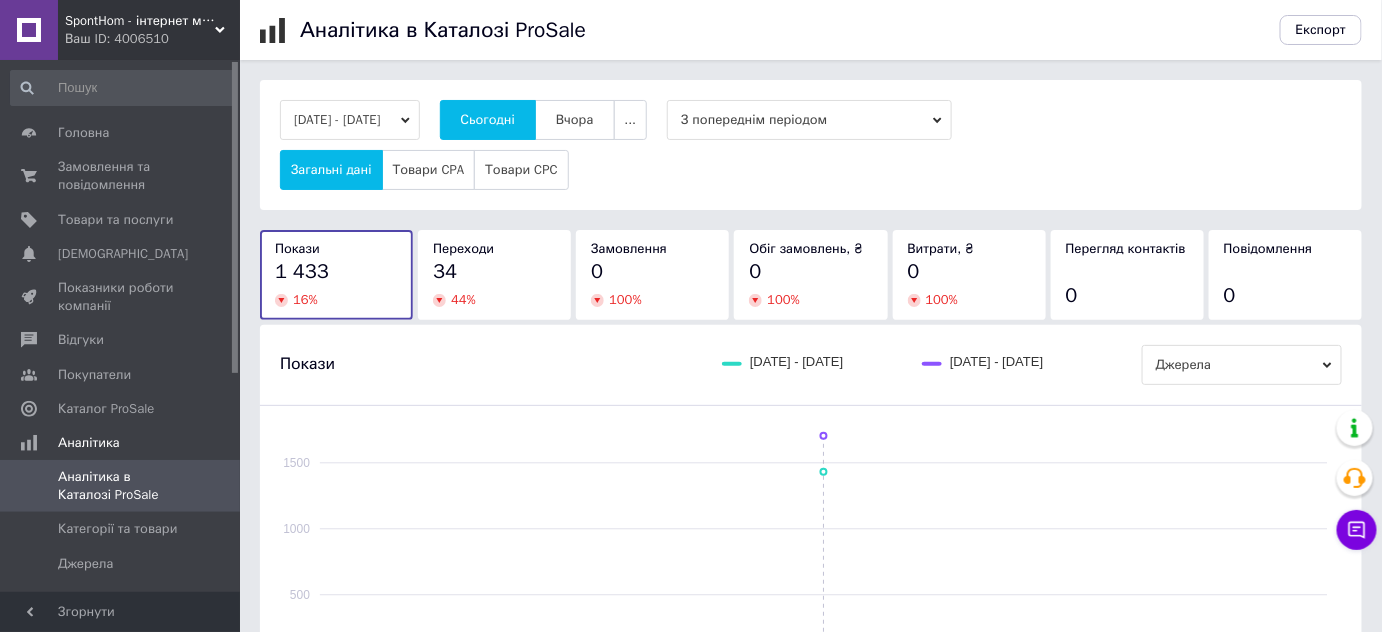 click on "Загальні дані Товари CPA Товари CPC" at bounding box center (811, 170) 